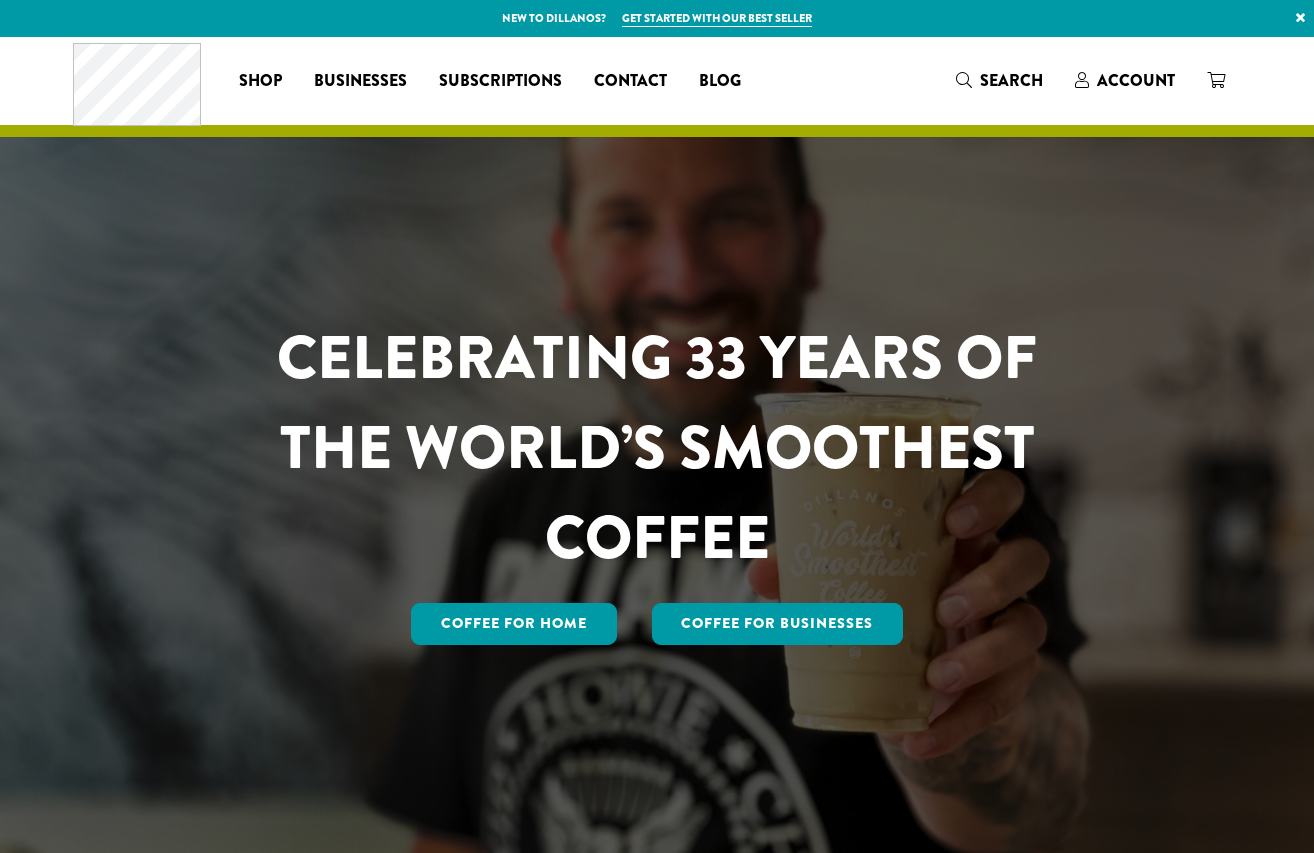 scroll, scrollTop: 0, scrollLeft: 0, axis: both 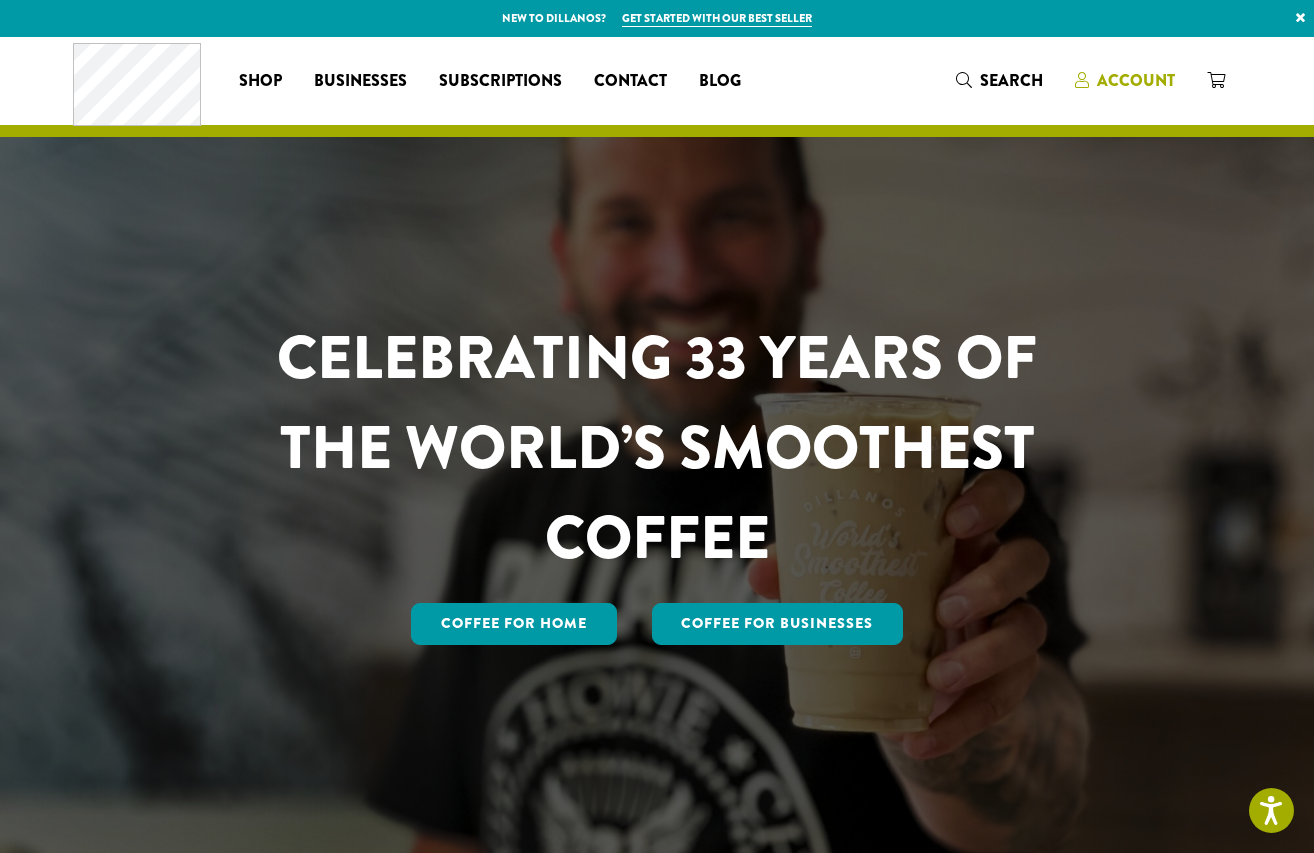 click on "Account" at bounding box center [1136, 80] 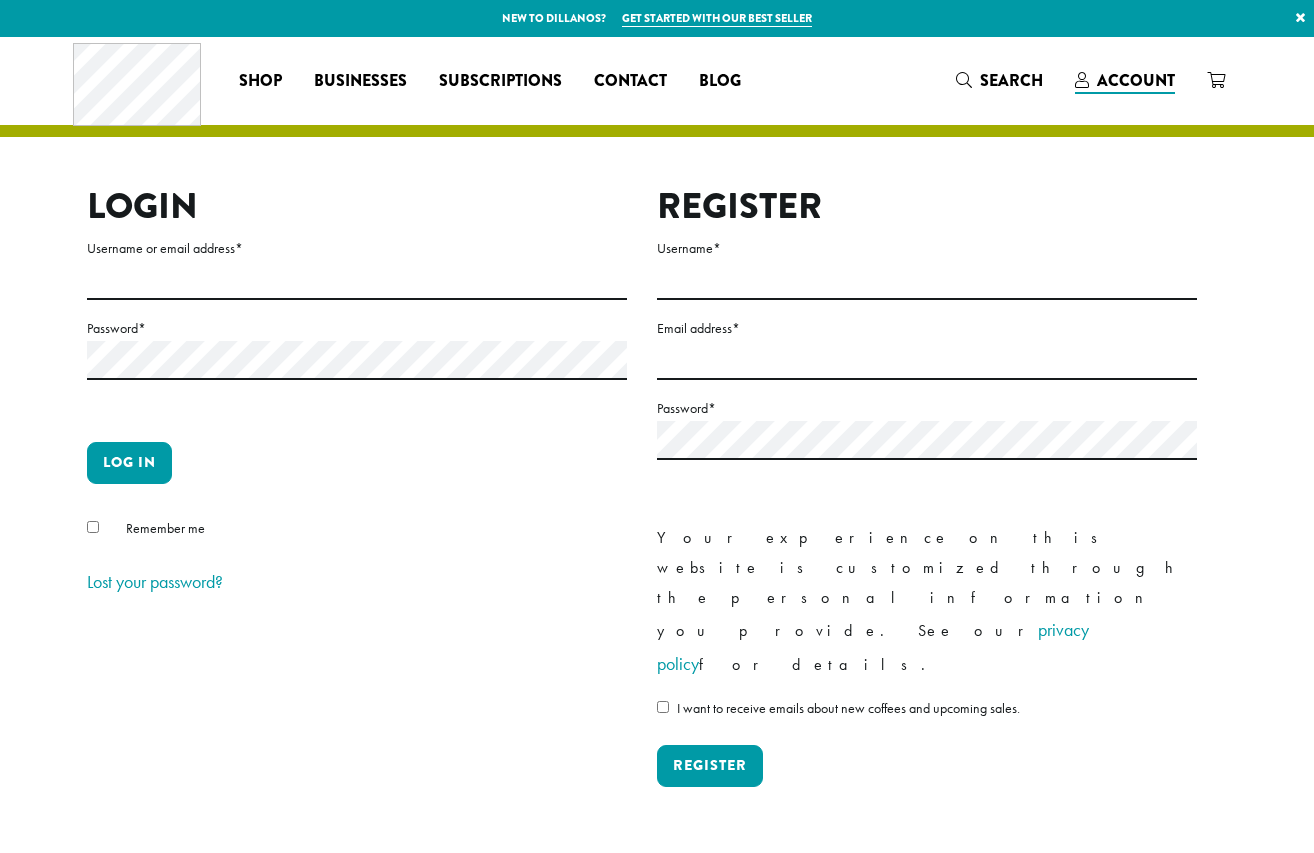scroll, scrollTop: 0, scrollLeft: 0, axis: both 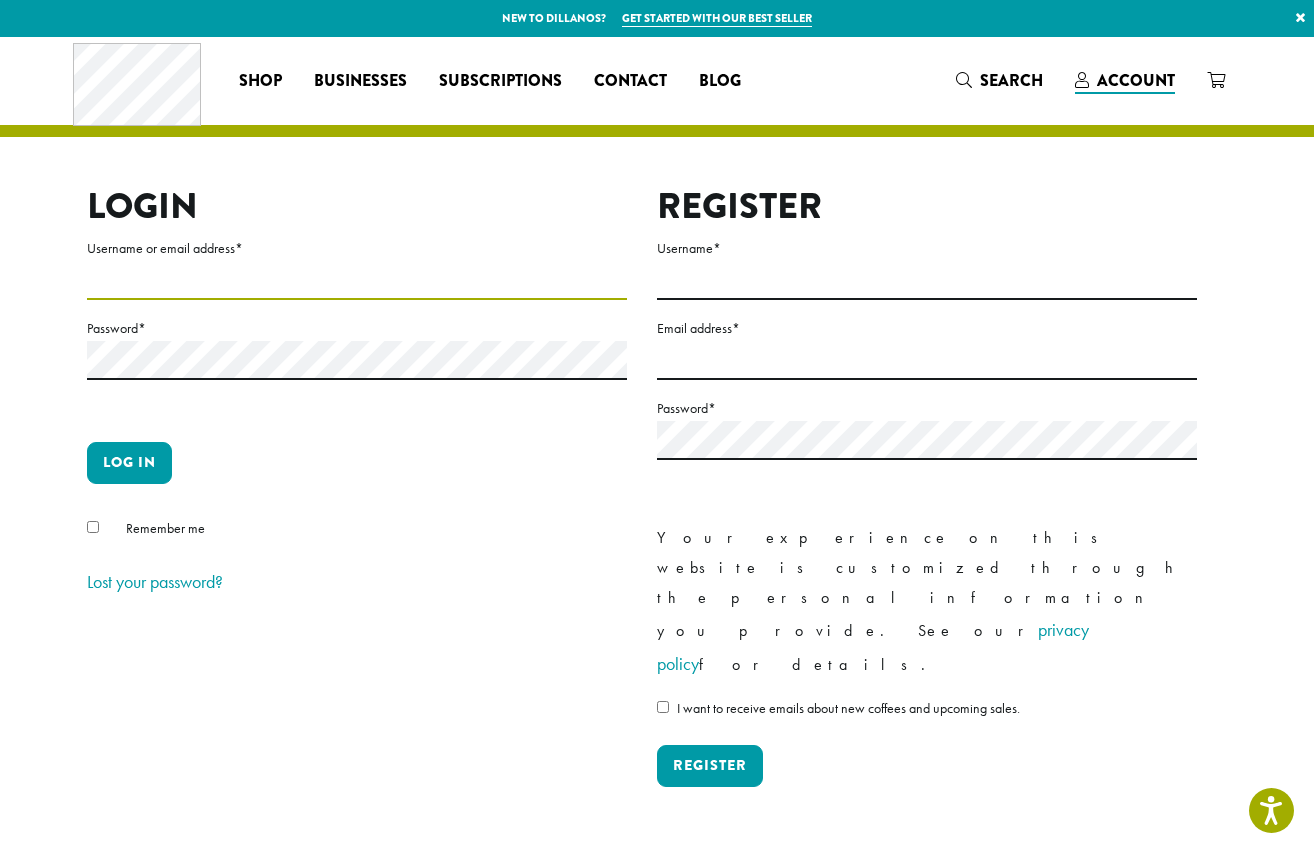 type on "**********" 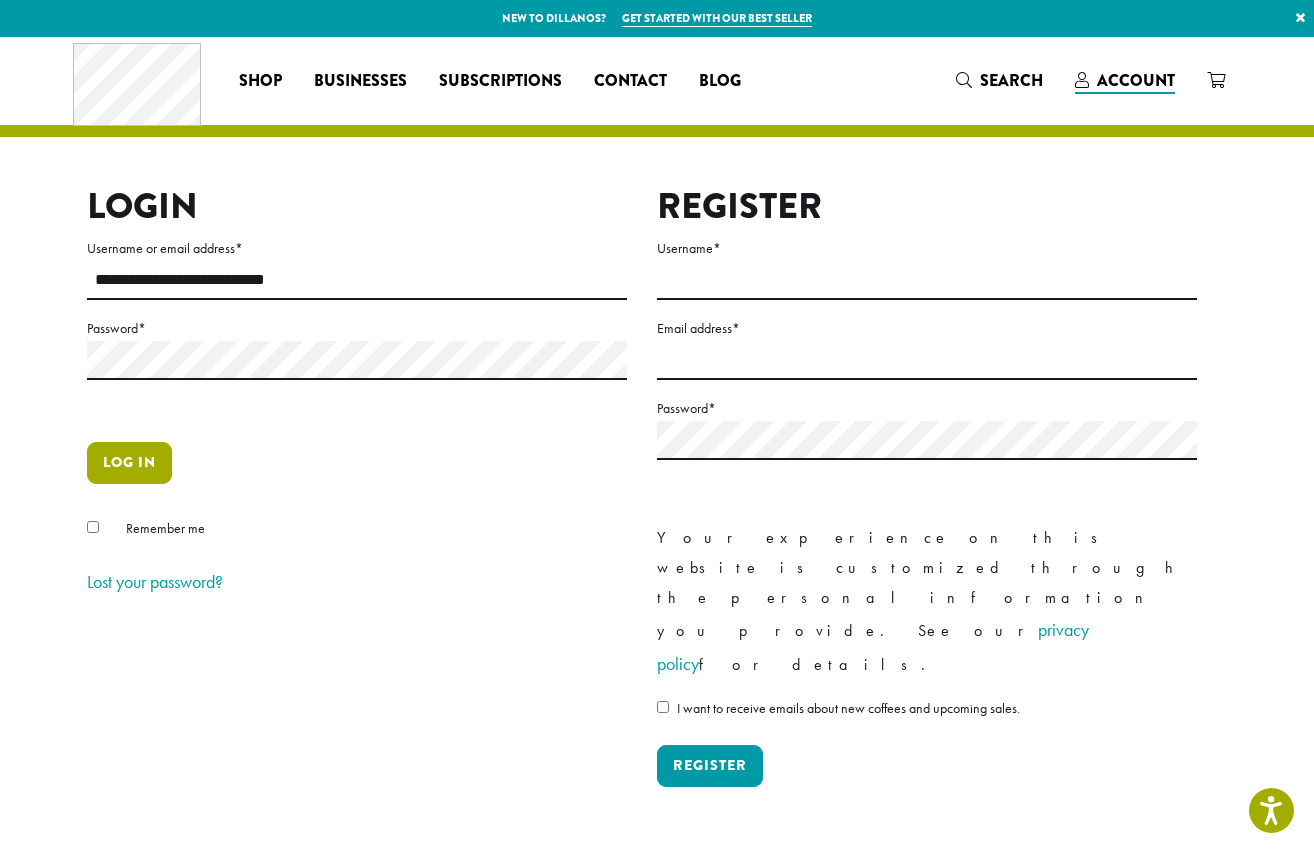 click on "Log in" at bounding box center [129, 463] 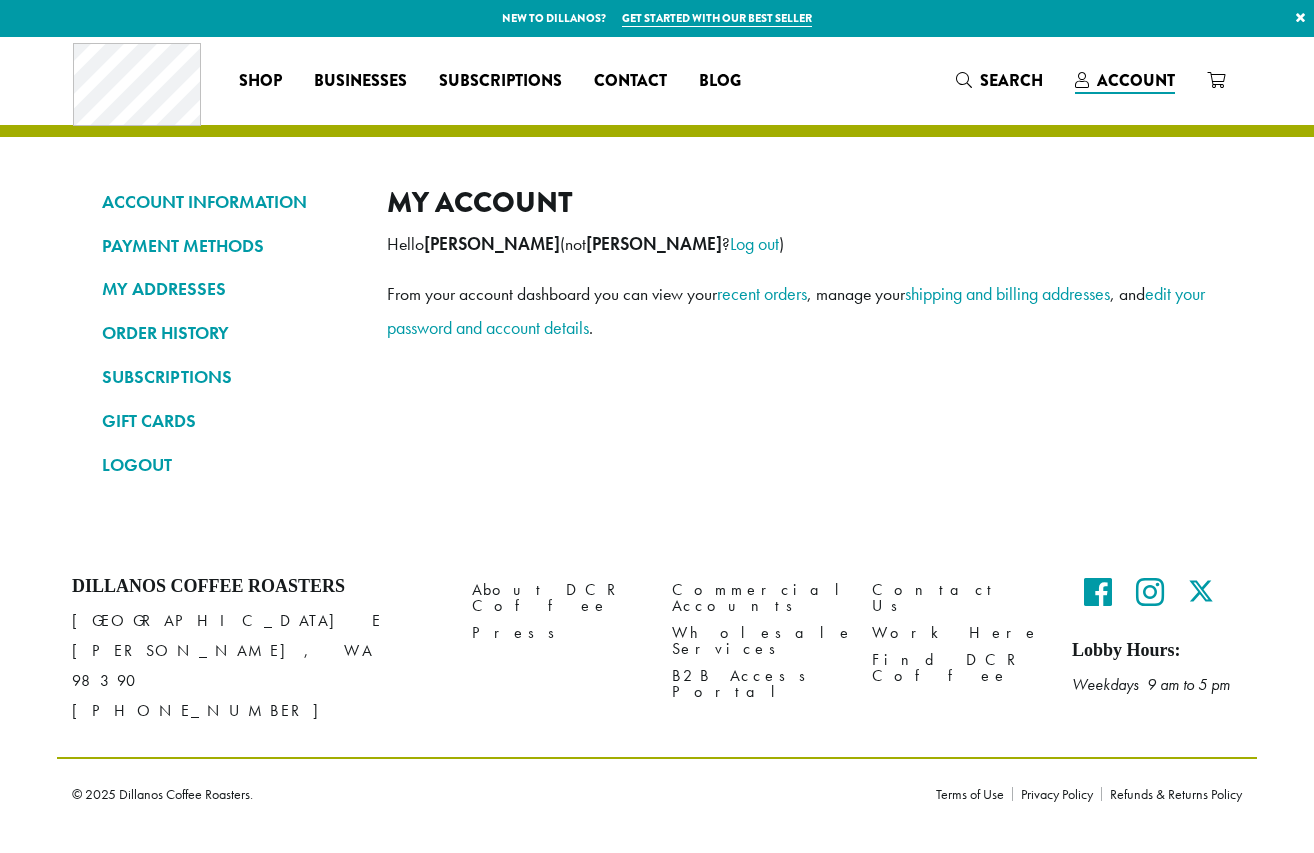scroll, scrollTop: 0, scrollLeft: 0, axis: both 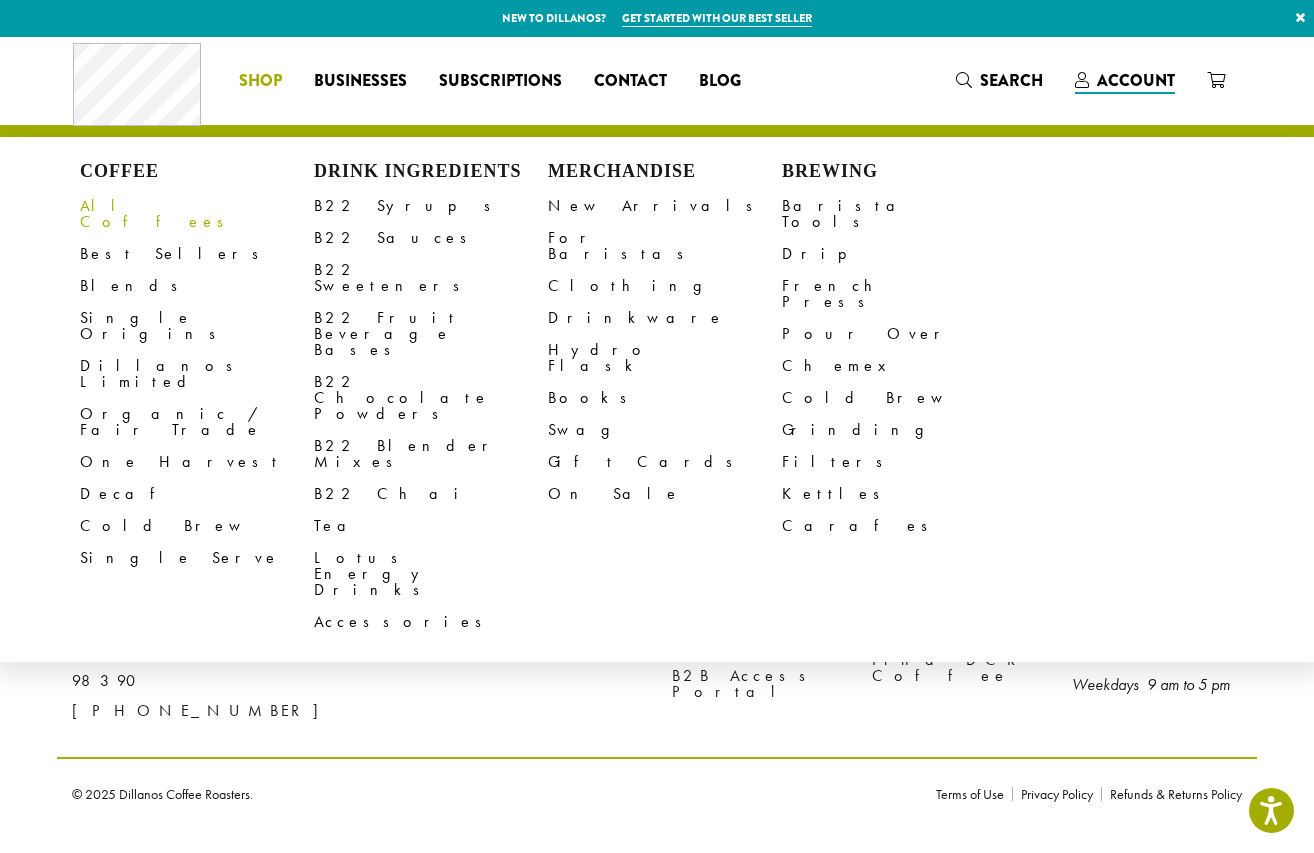 click on "All Coffees" at bounding box center (197, 214) 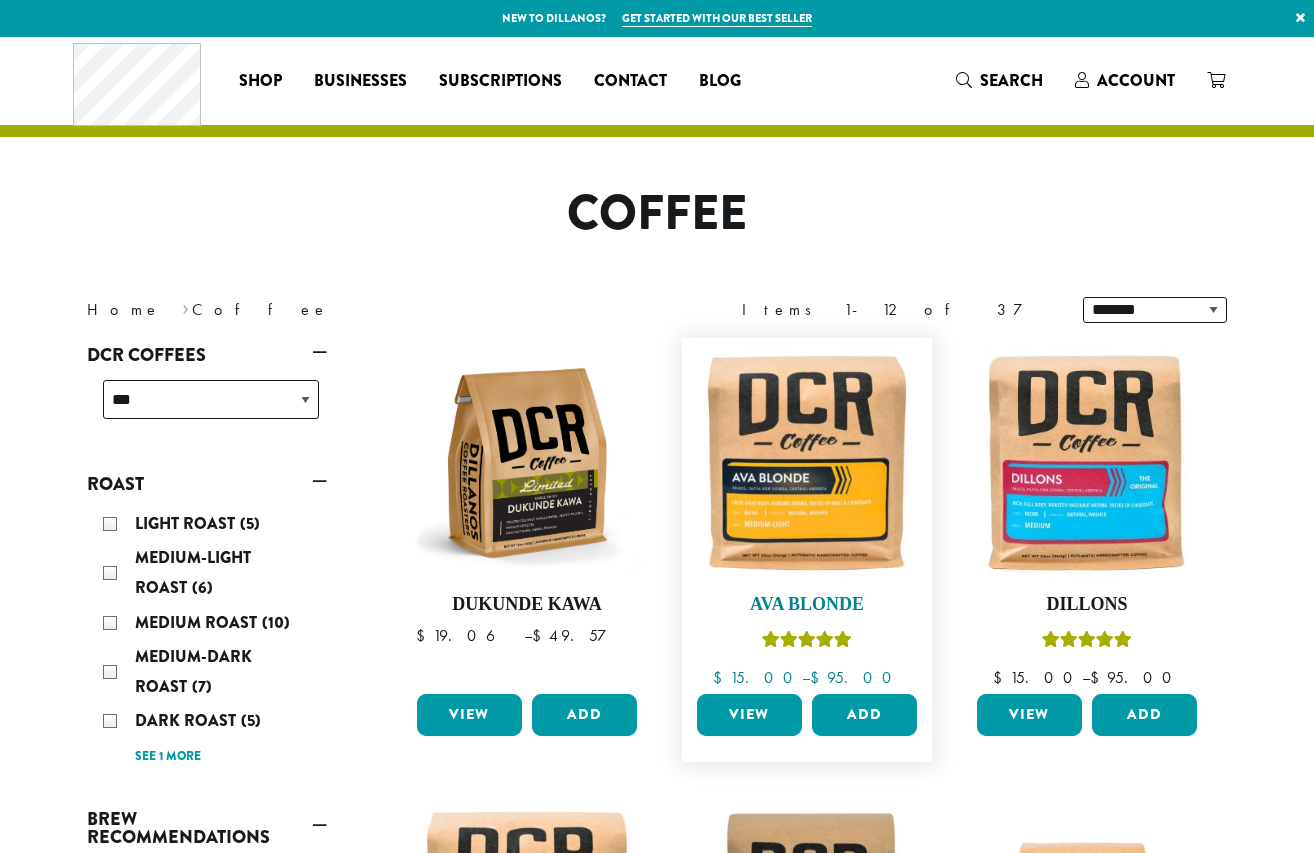 scroll, scrollTop: 0, scrollLeft: 0, axis: both 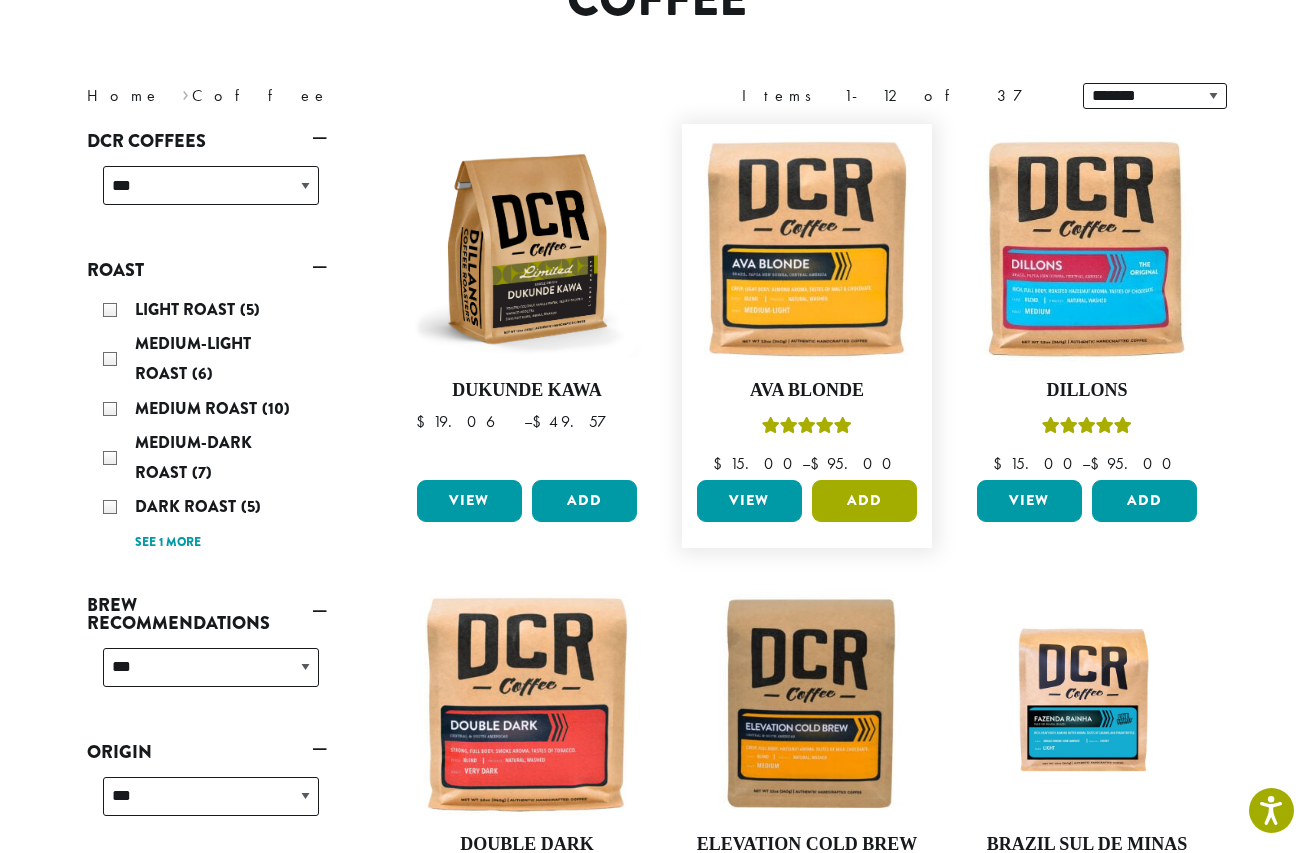 click on "Add" at bounding box center (864, 501) 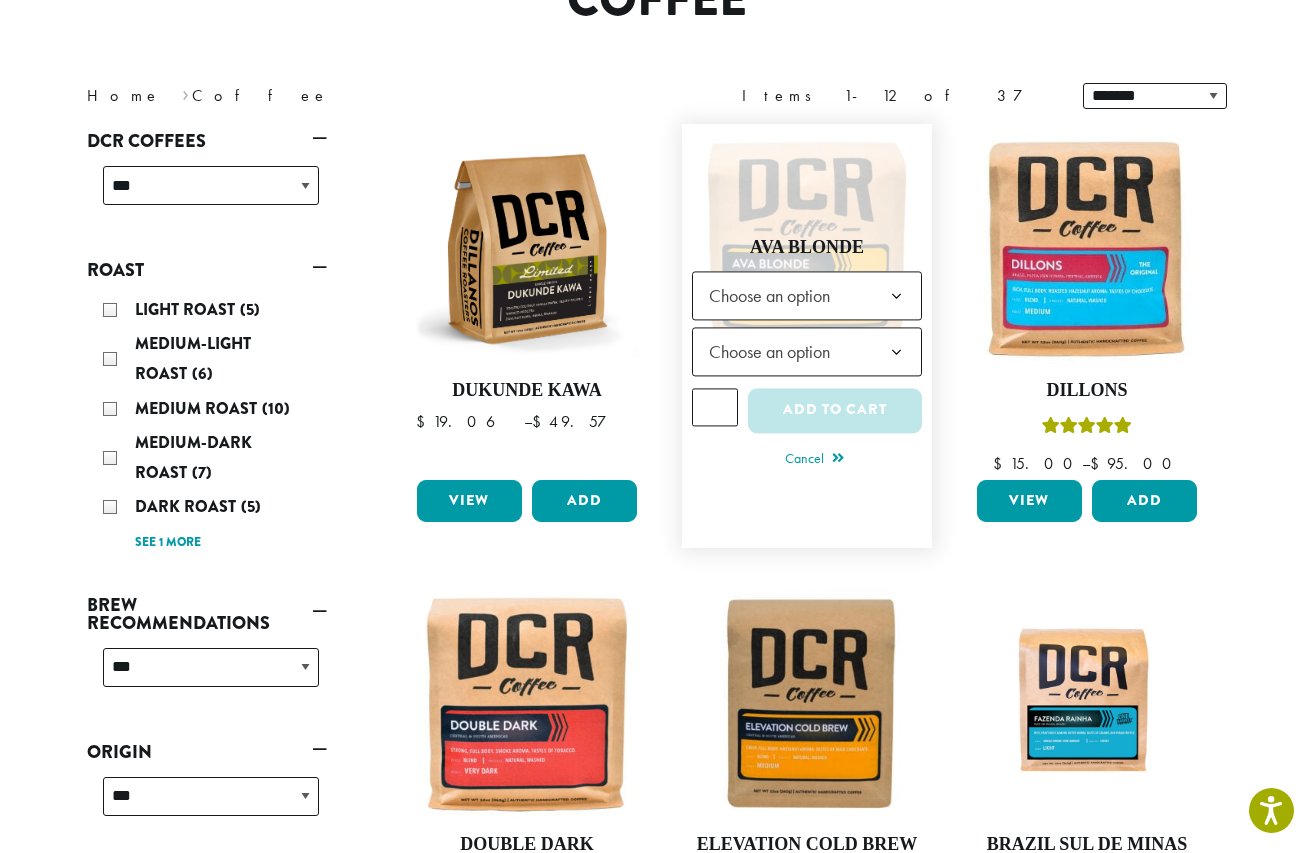 click on "Choose an option" 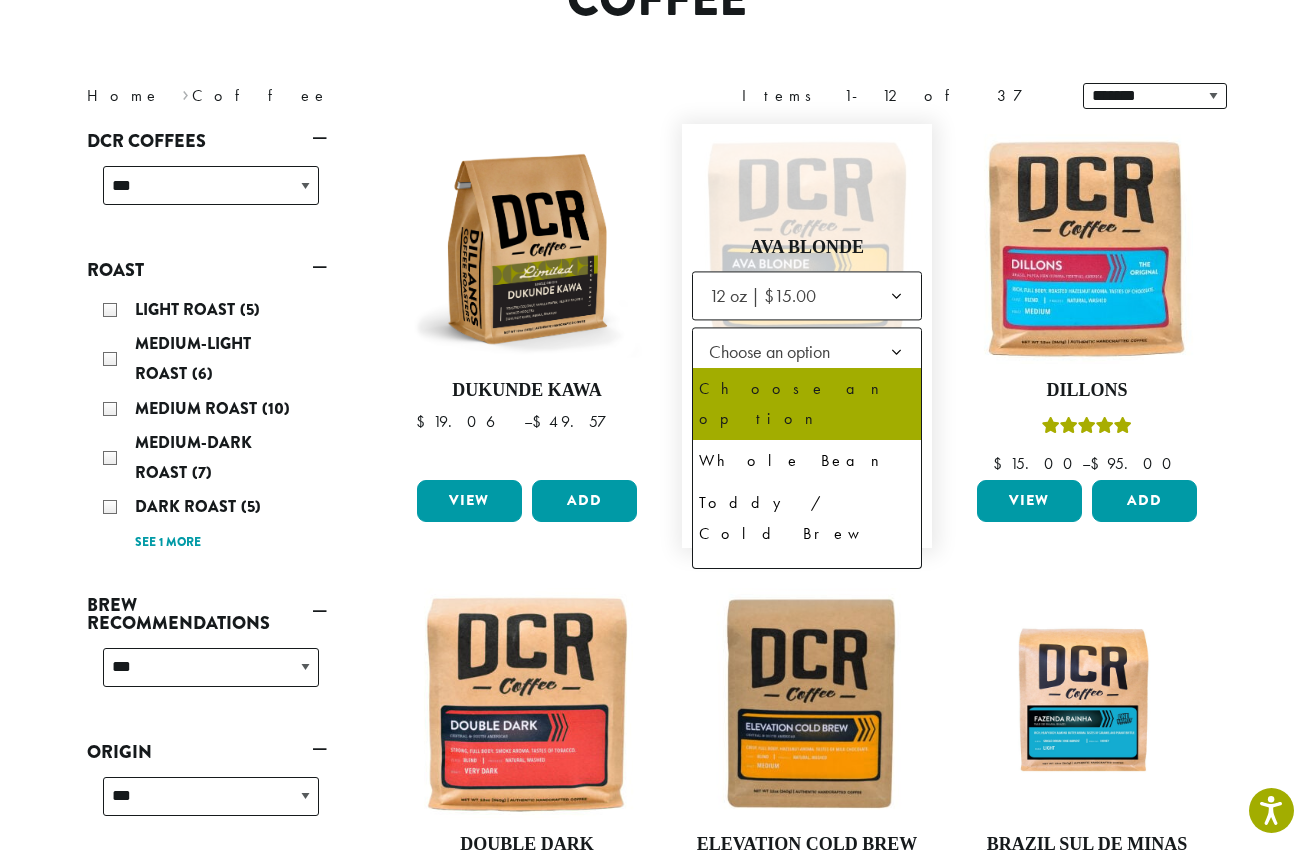 click on "Choose an option" 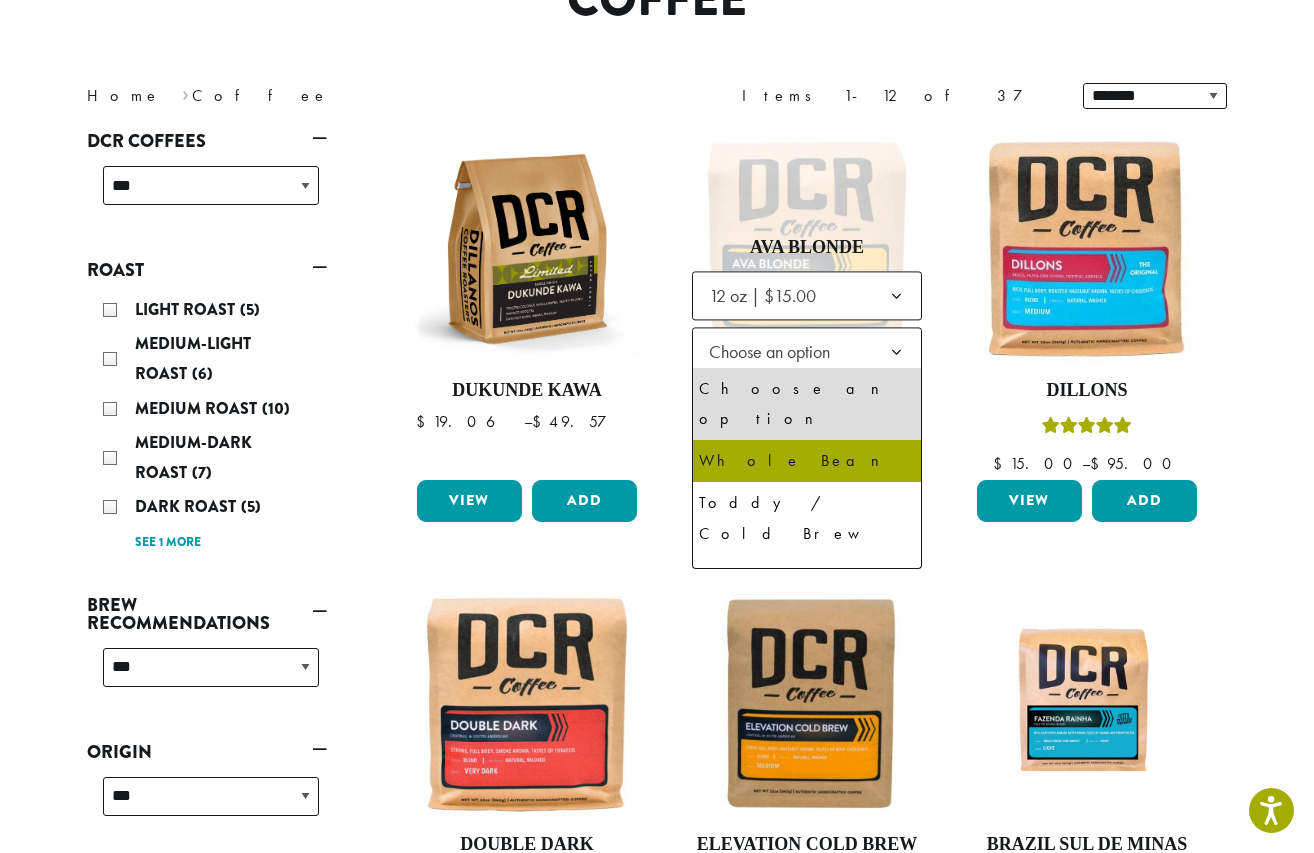 select on "*********" 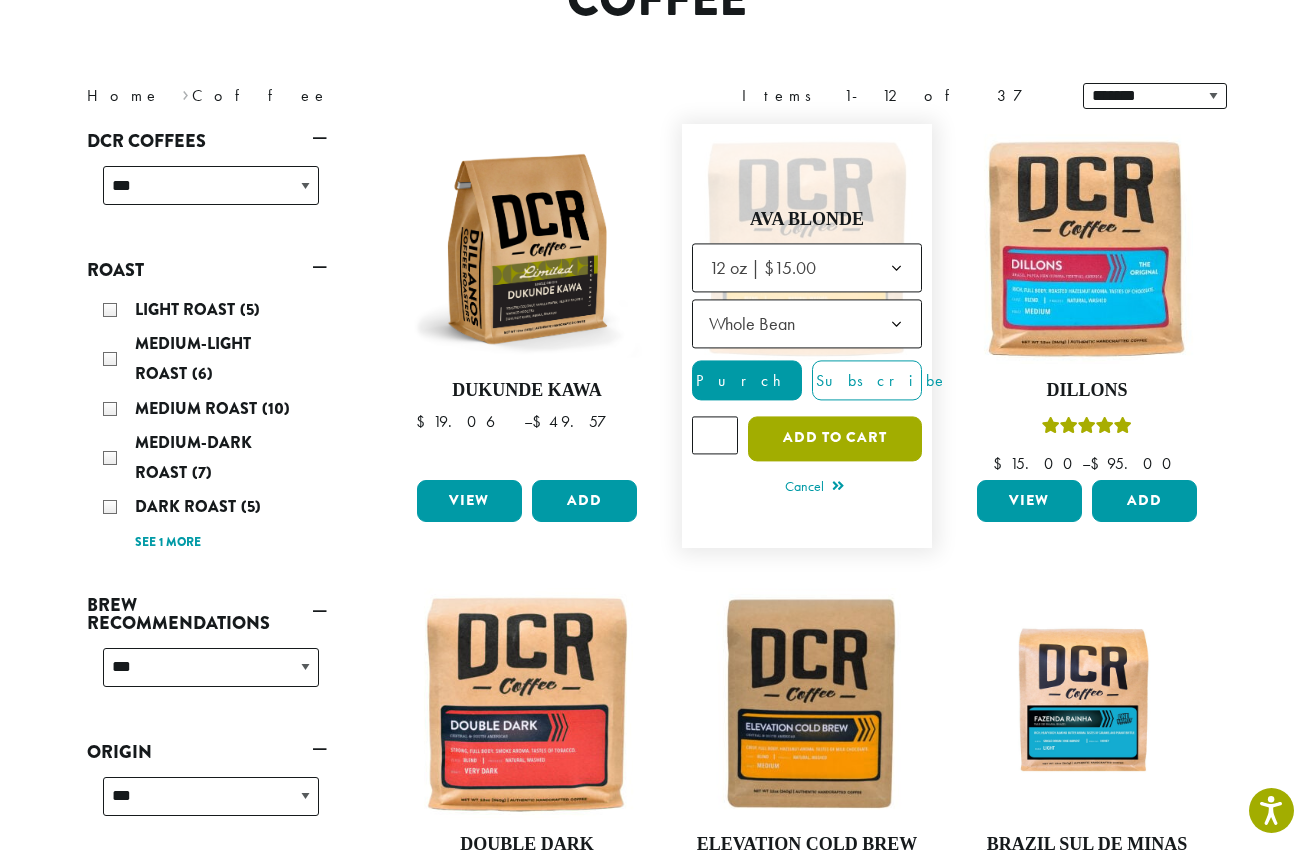 click on "Add to cart" 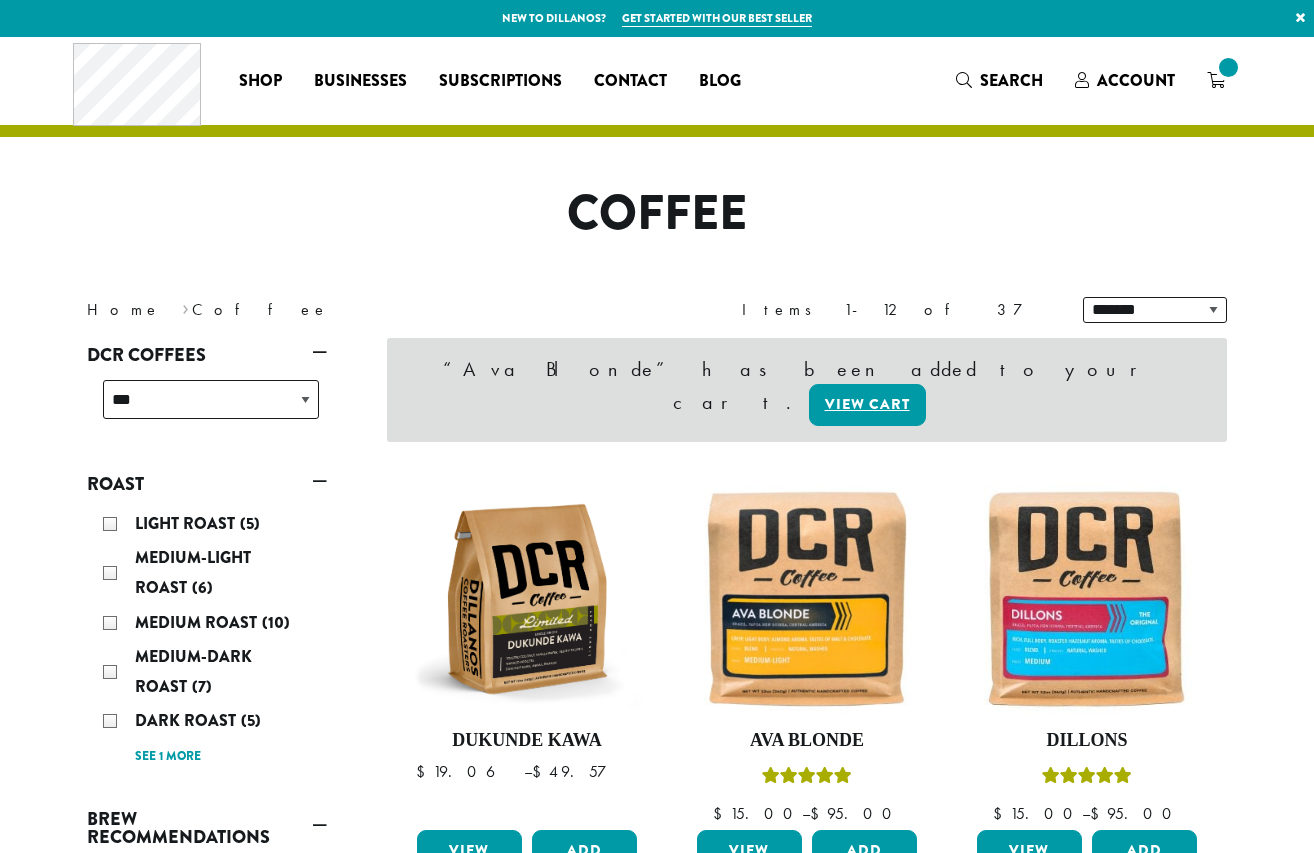 scroll, scrollTop: 0, scrollLeft: 0, axis: both 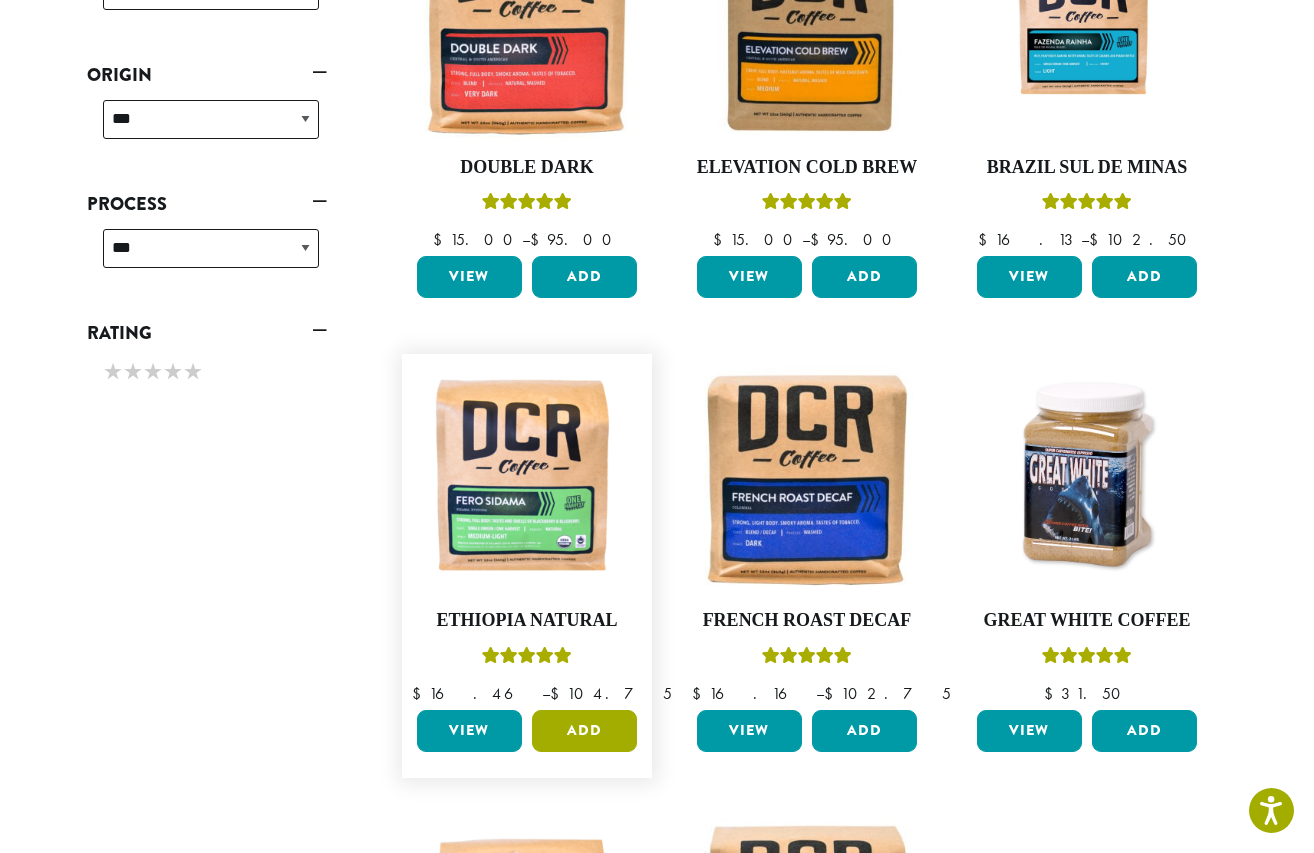 click on "Add" at bounding box center [584, 731] 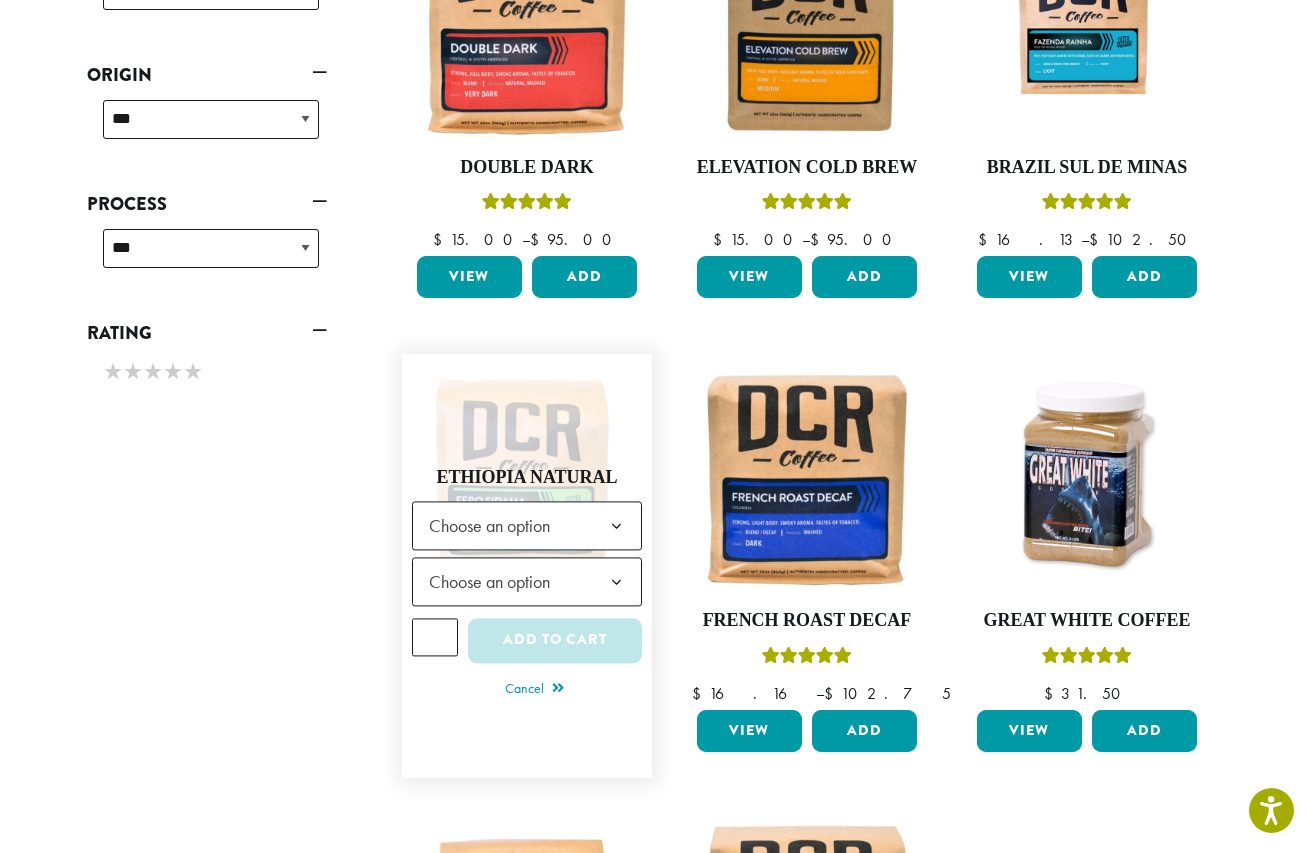 click on "Choose an option" 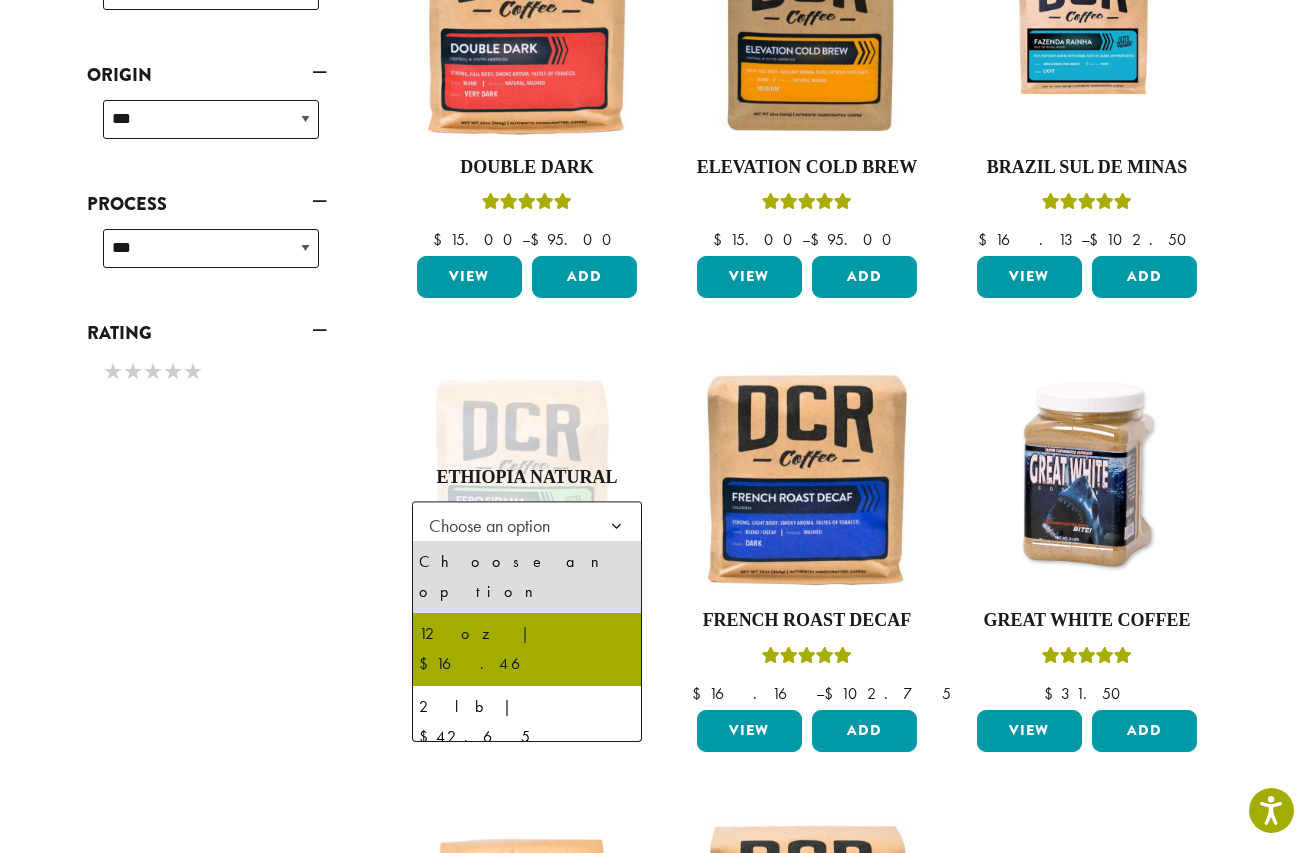 select on "*********" 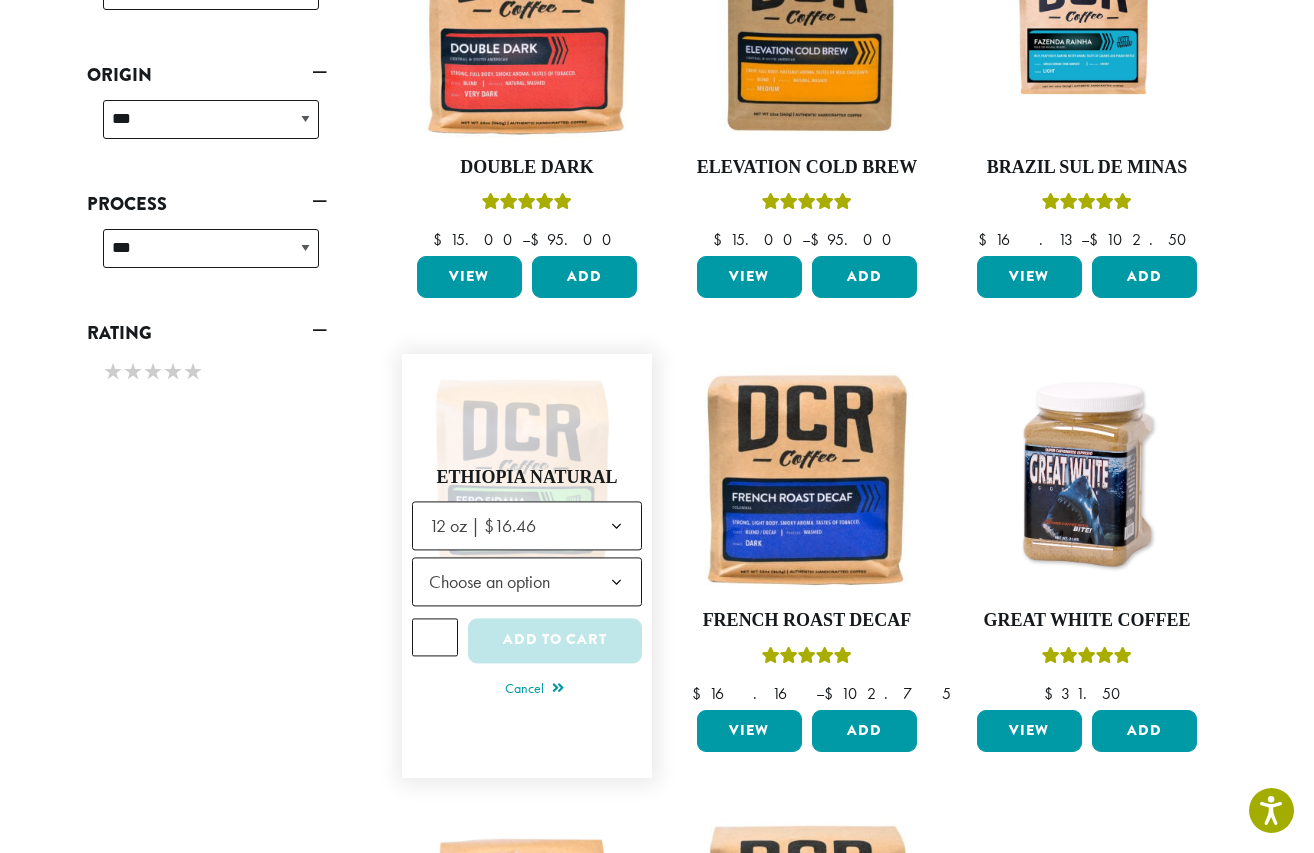 click on "Choose an option" 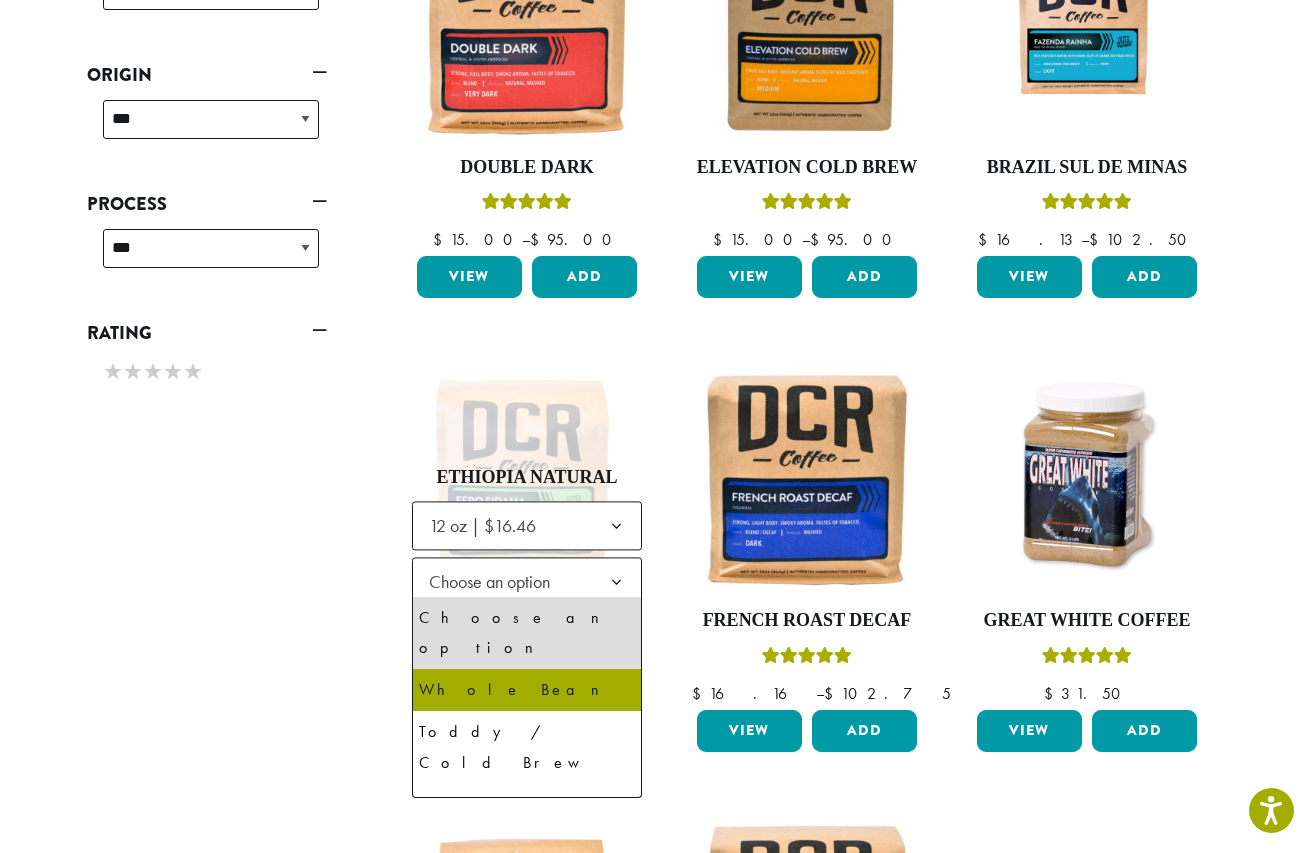 select on "**********" 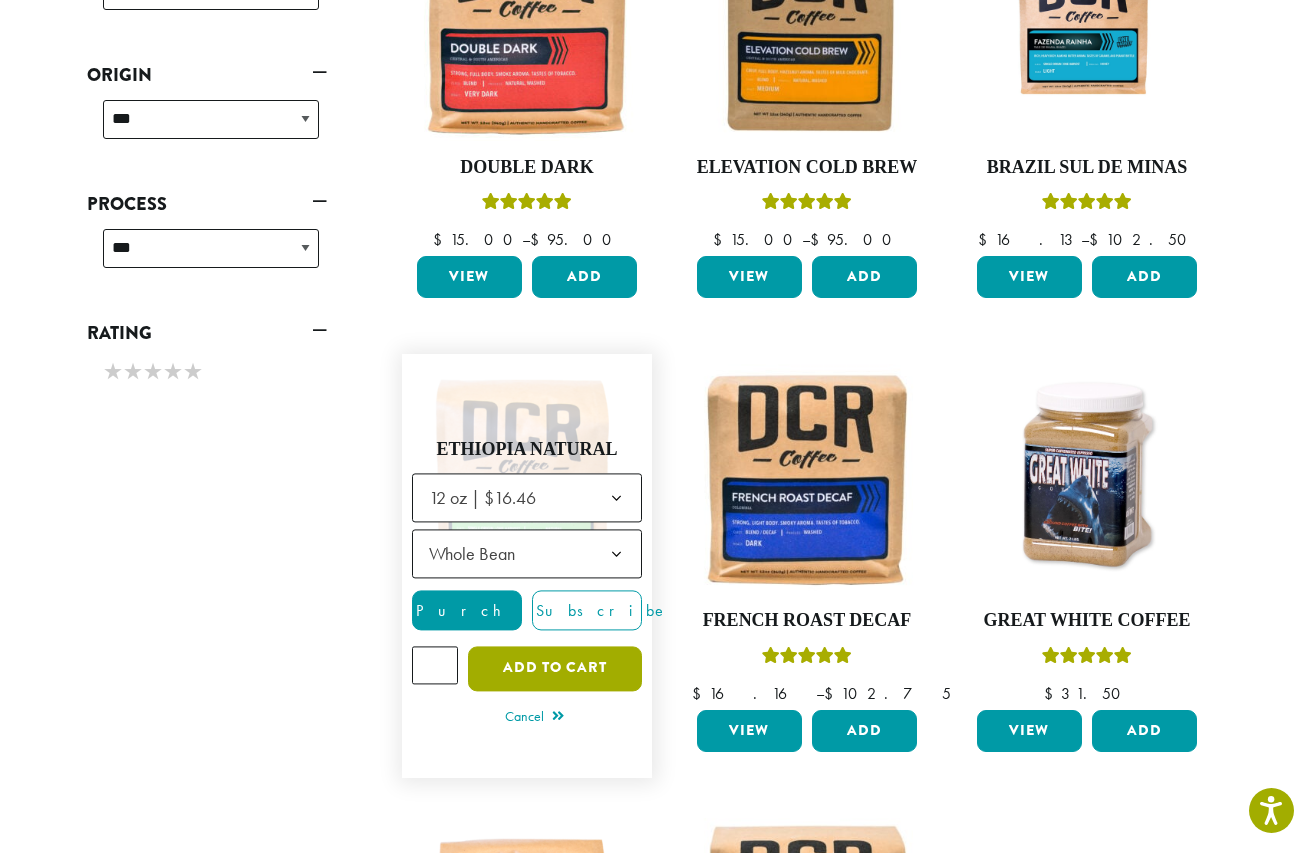 click on "Add to cart" 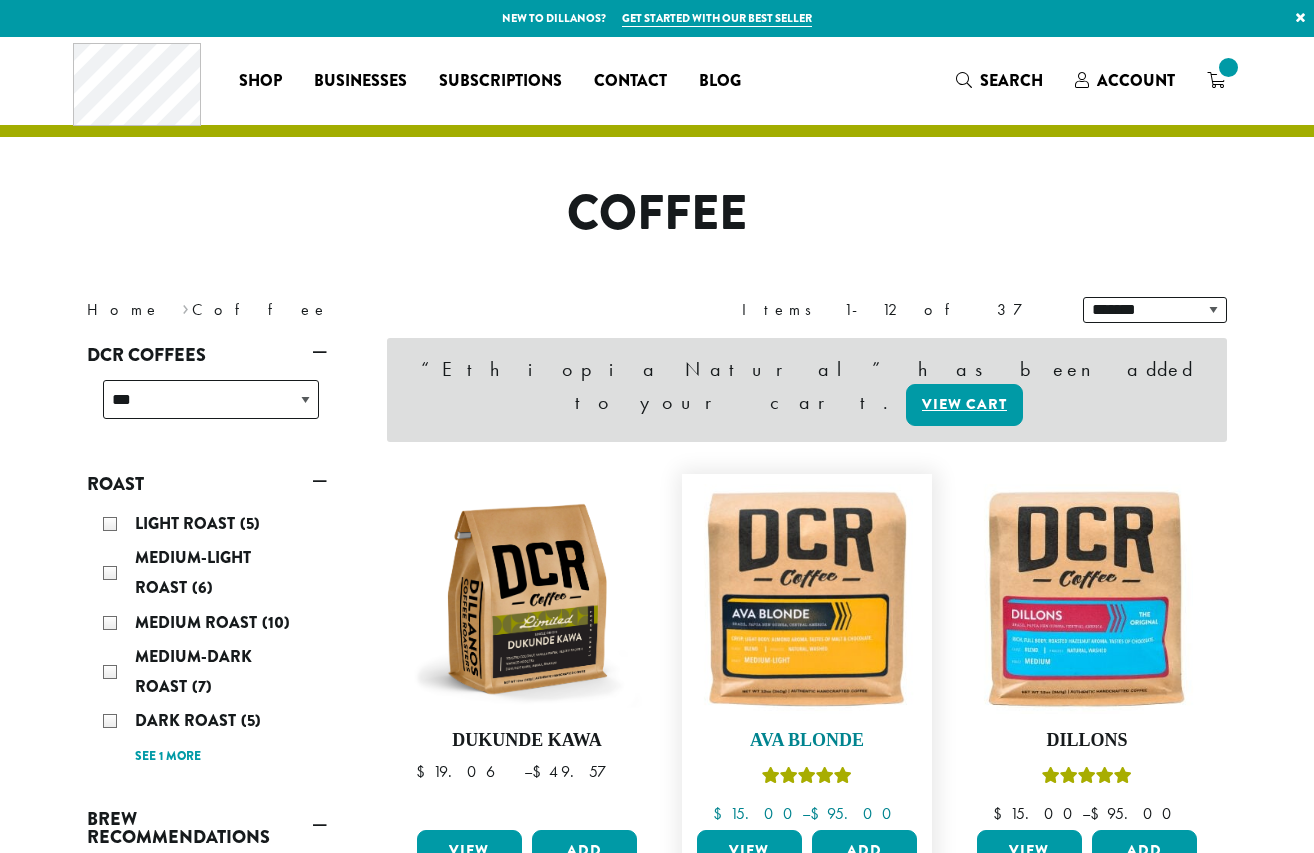 scroll, scrollTop: 0, scrollLeft: 0, axis: both 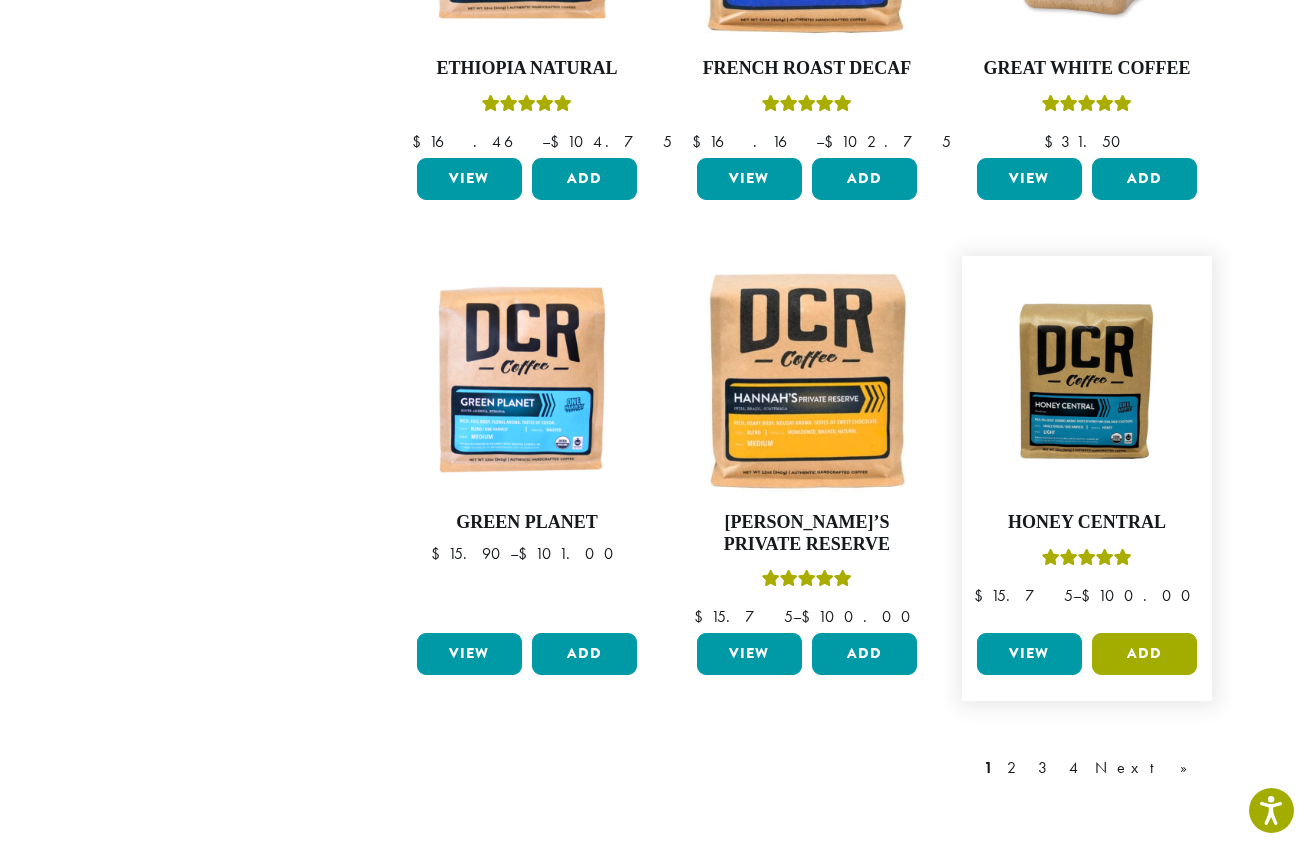 click on "Add" at bounding box center (1144, 654) 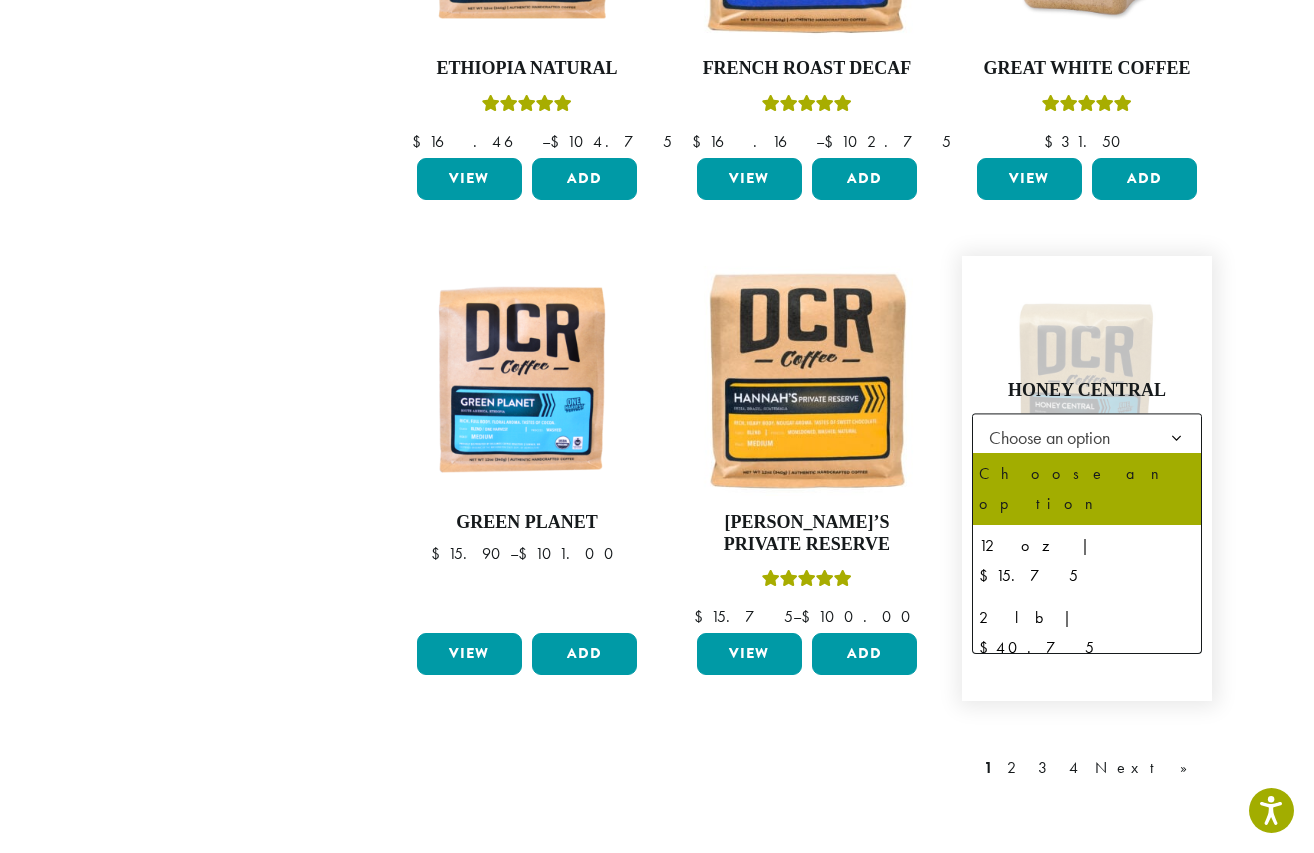 click on "Choose an option" 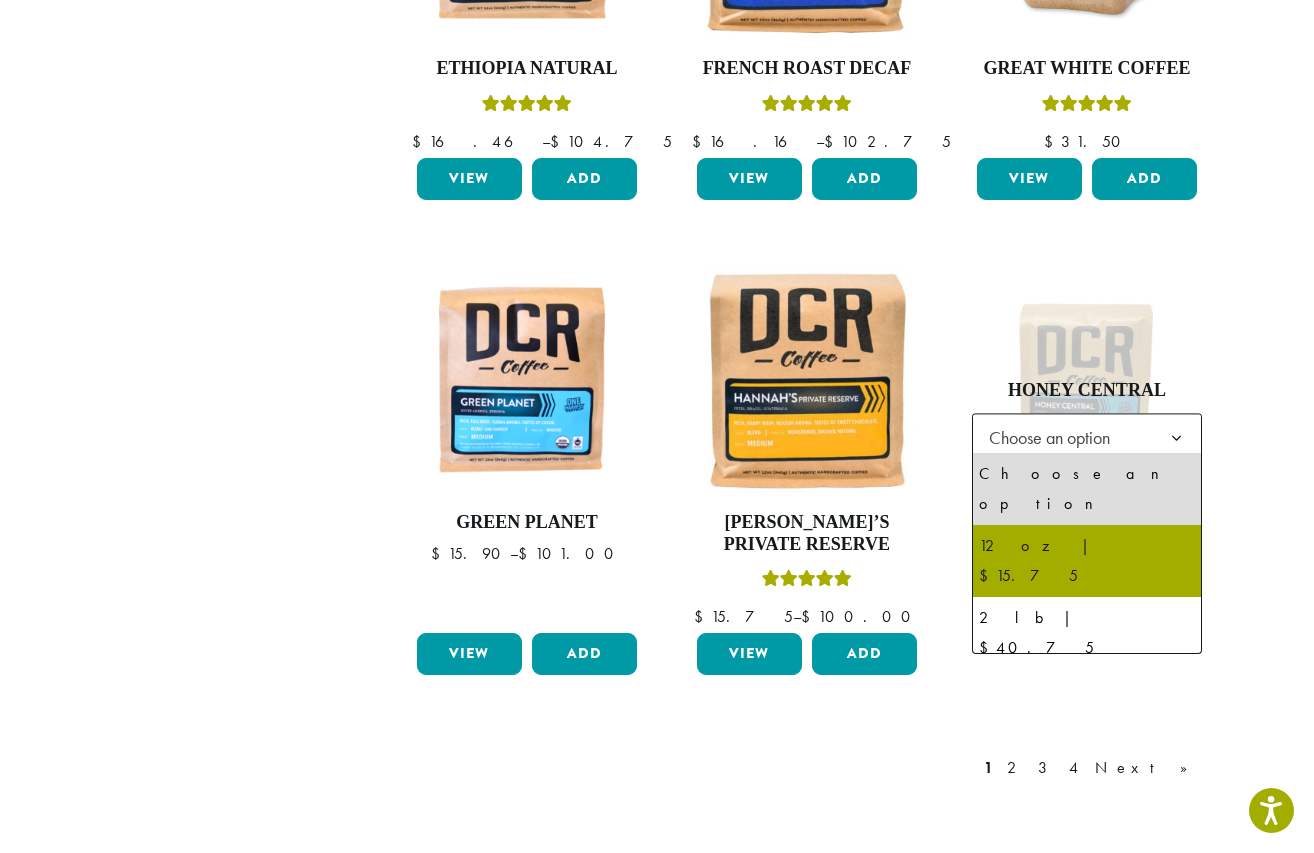 select on "*********" 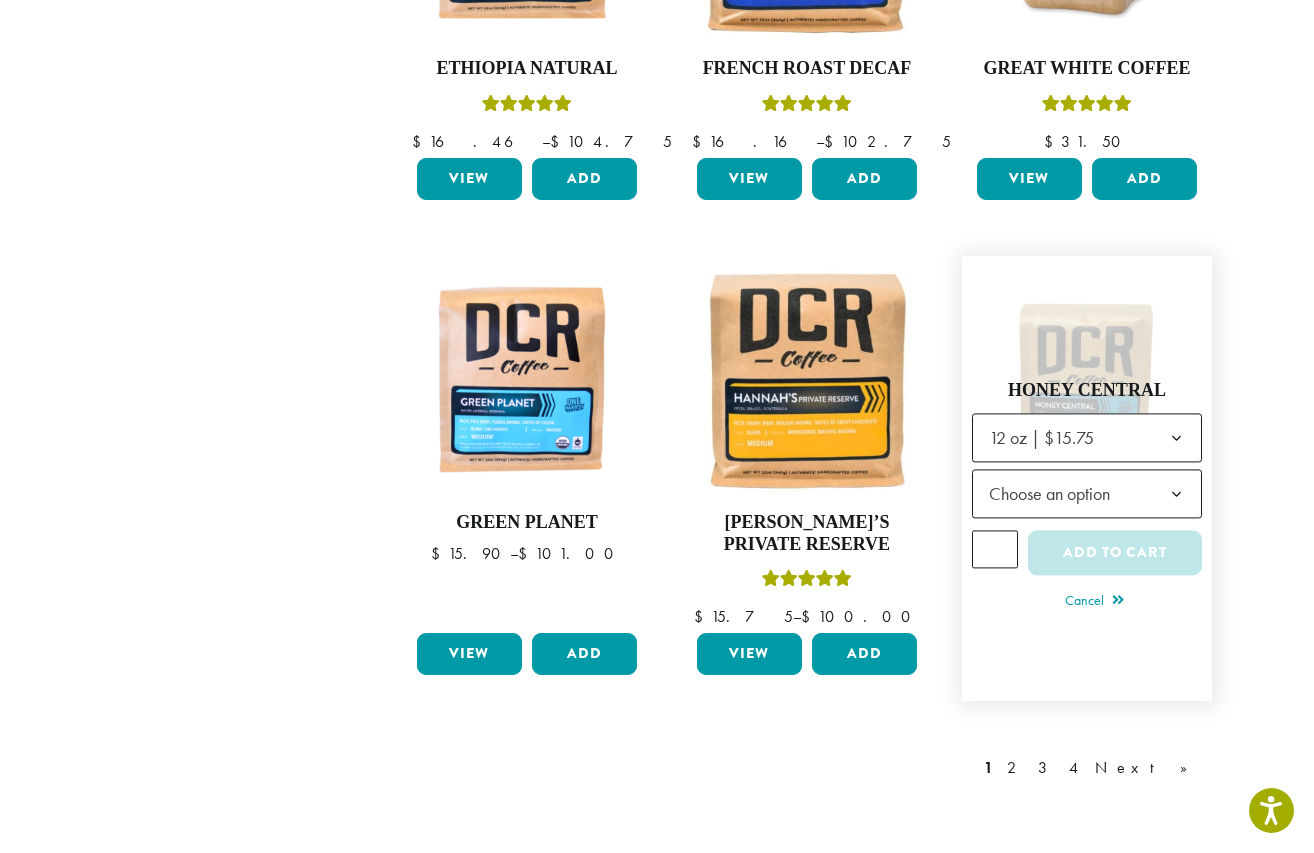 click on "Choose an option" 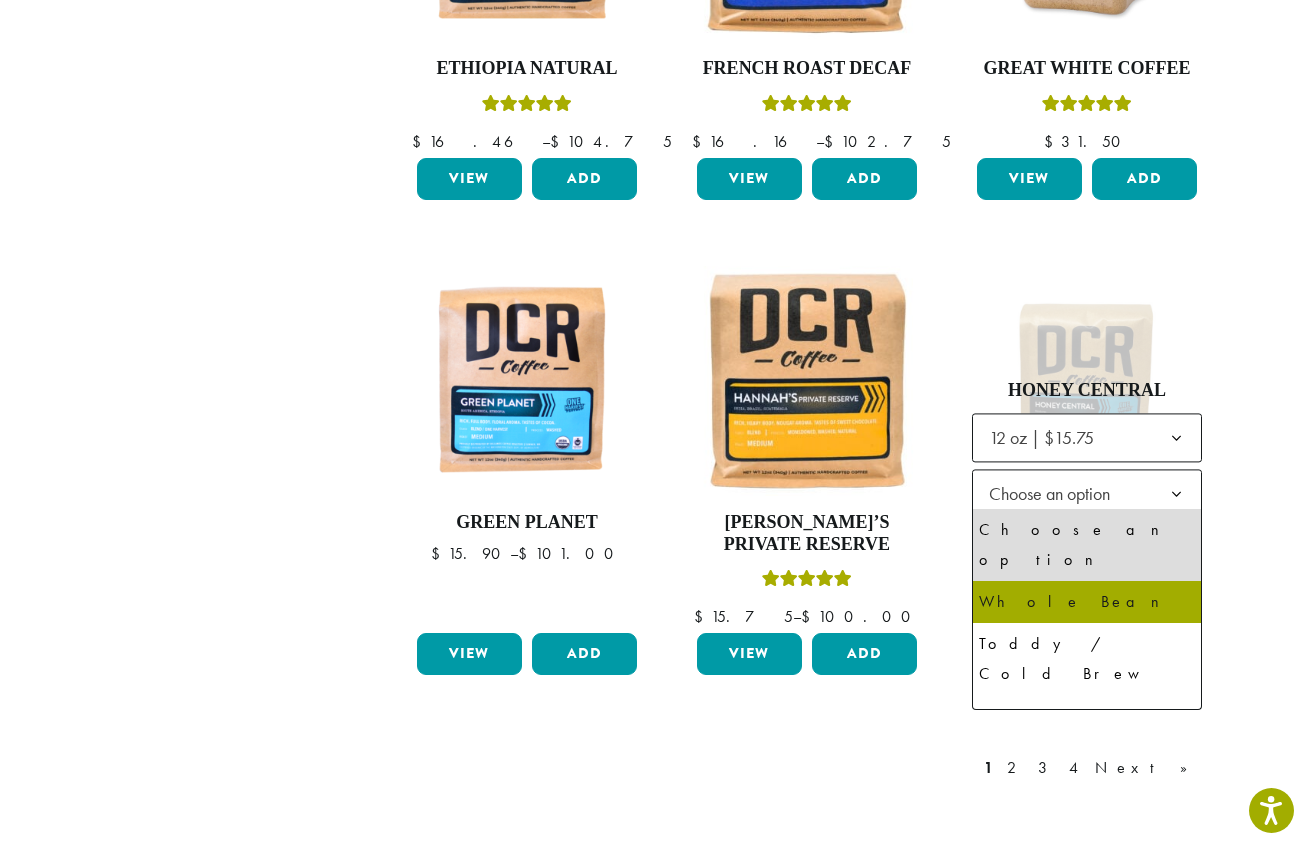 select on "**********" 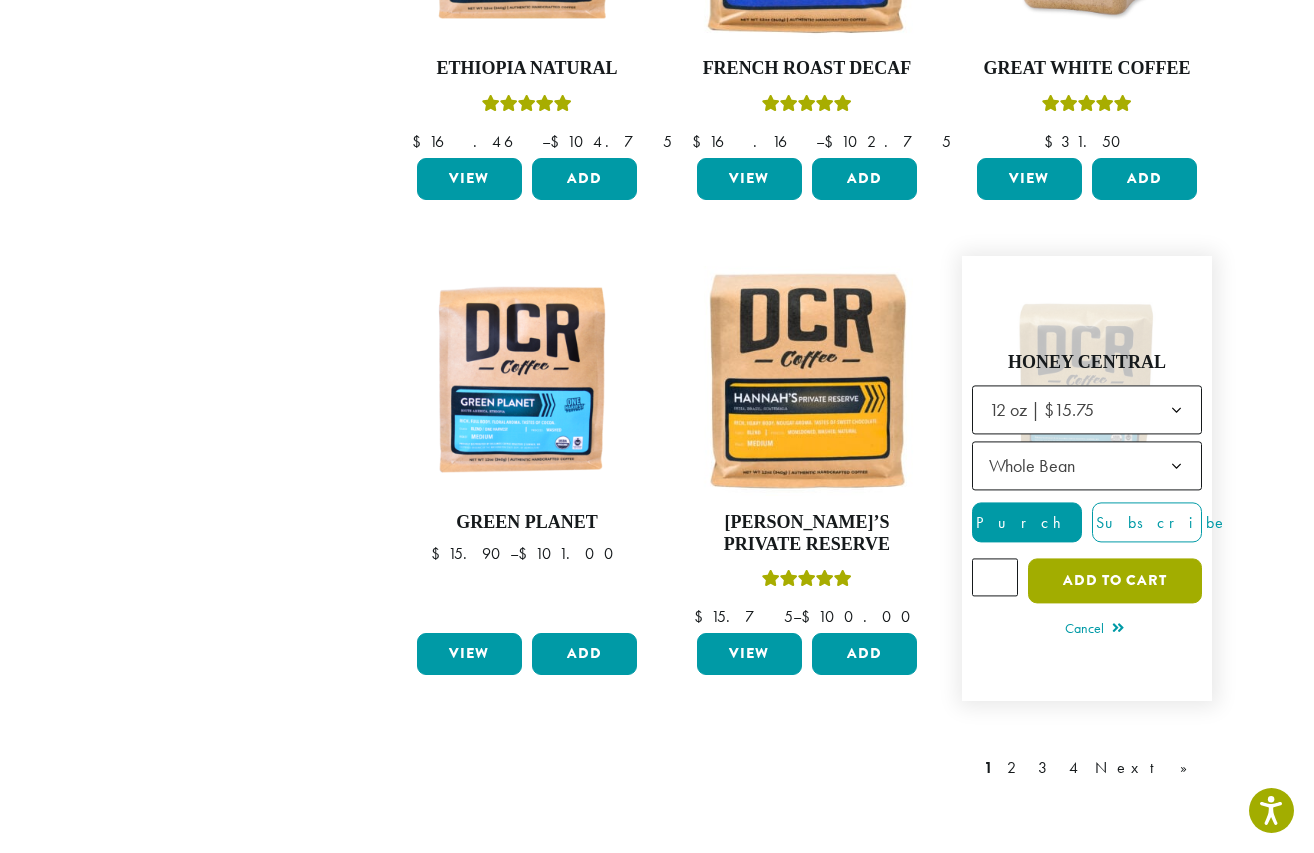 click on "Add to cart" 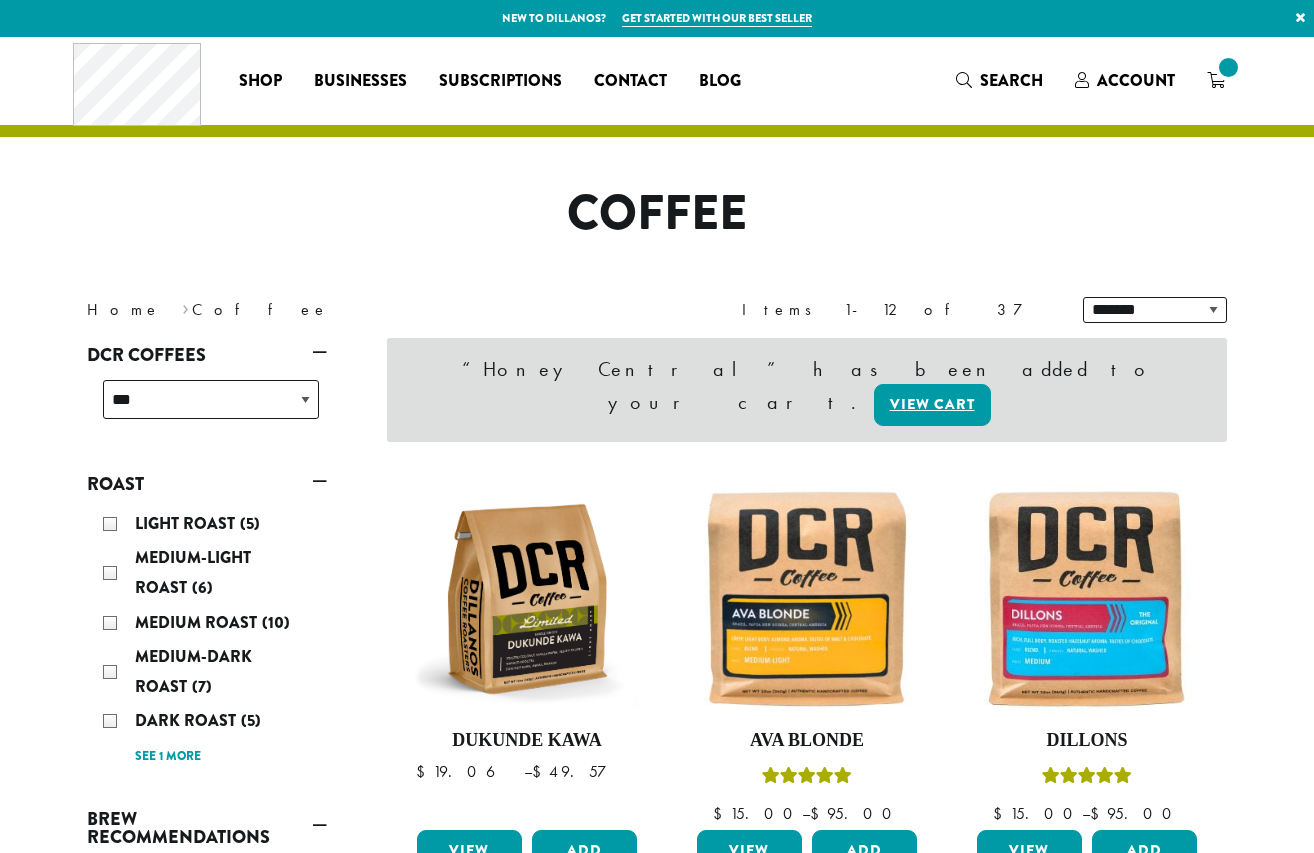 scroll, scrollTop: 0, scrollLeft: 0, axis: both 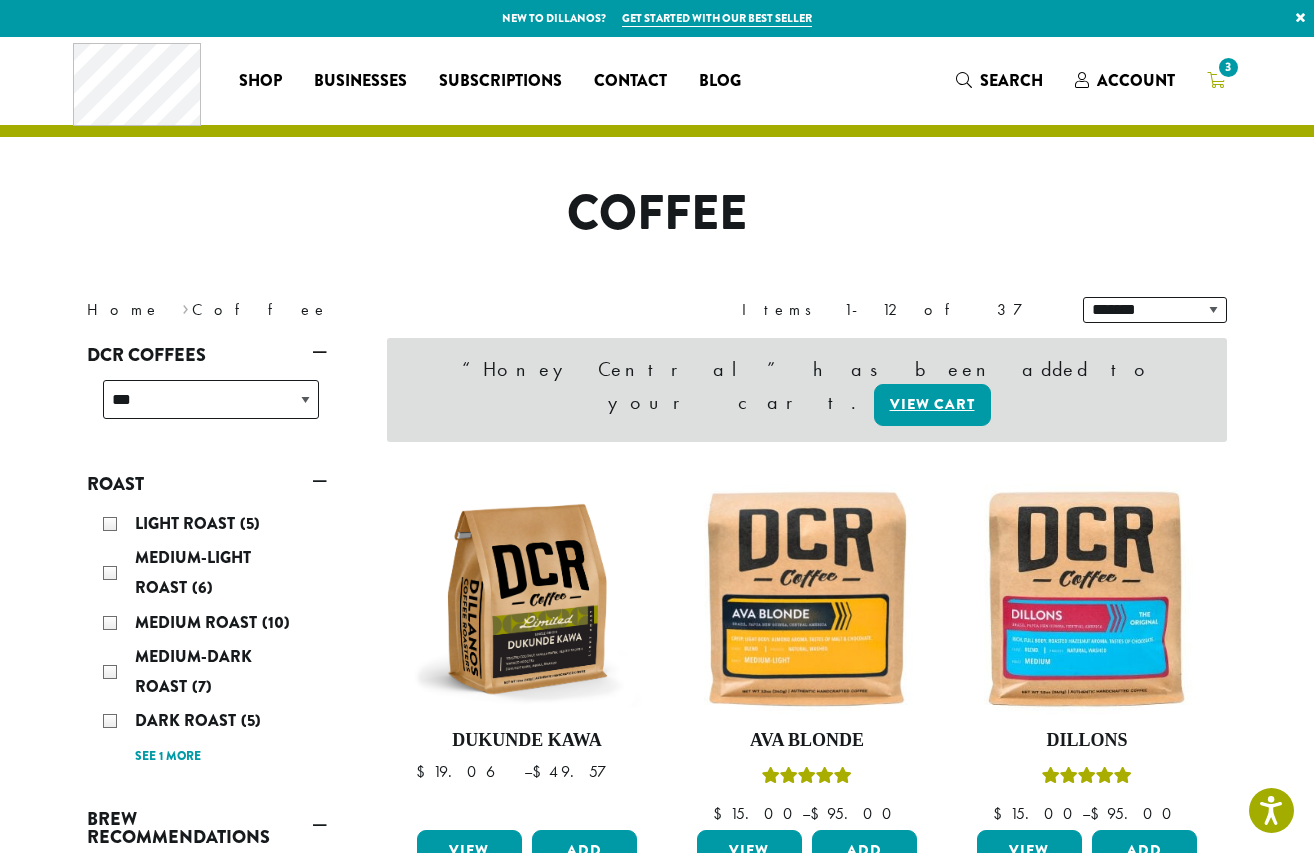 click on "3" at bounding box center (1216, 80) 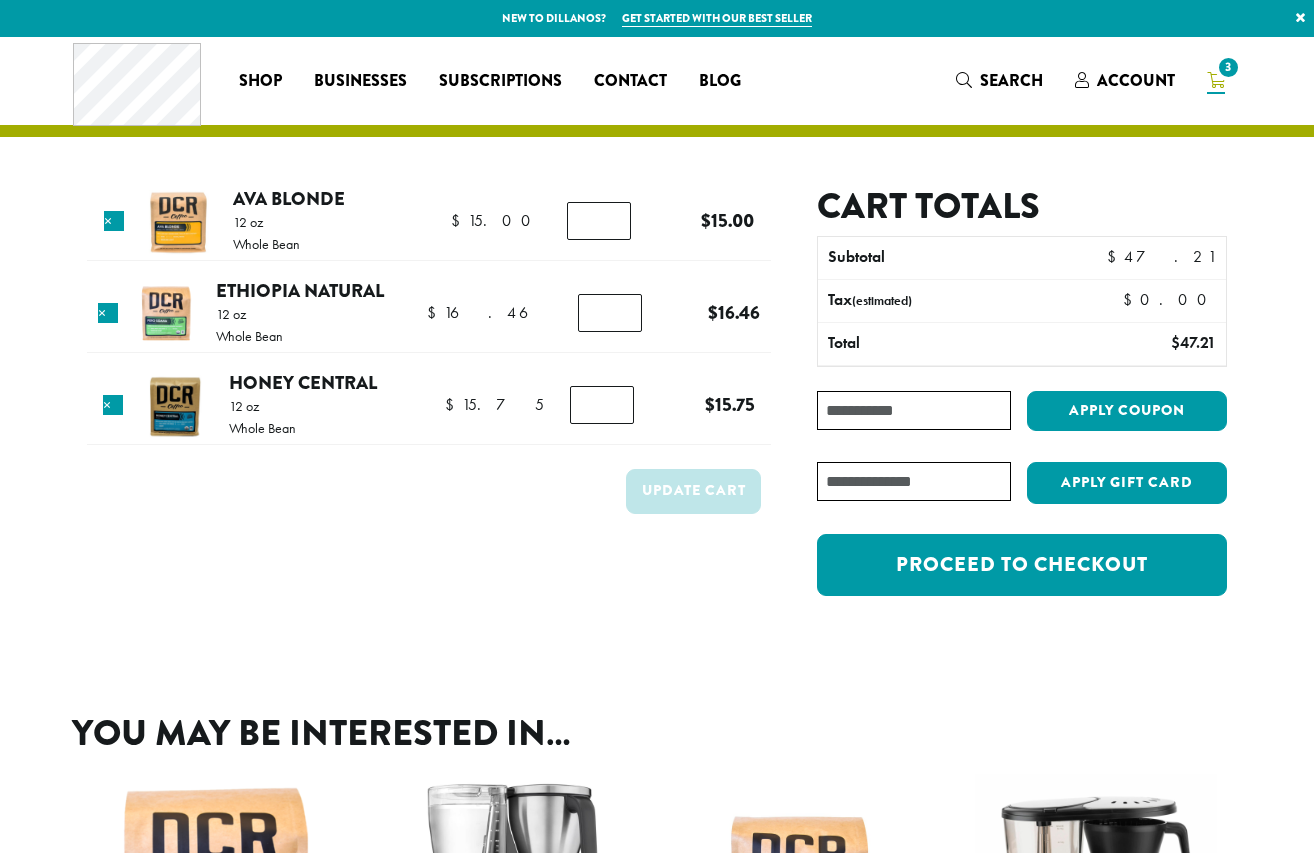scroll, scrollTop: 0, scrollLeft: 0, axis: both 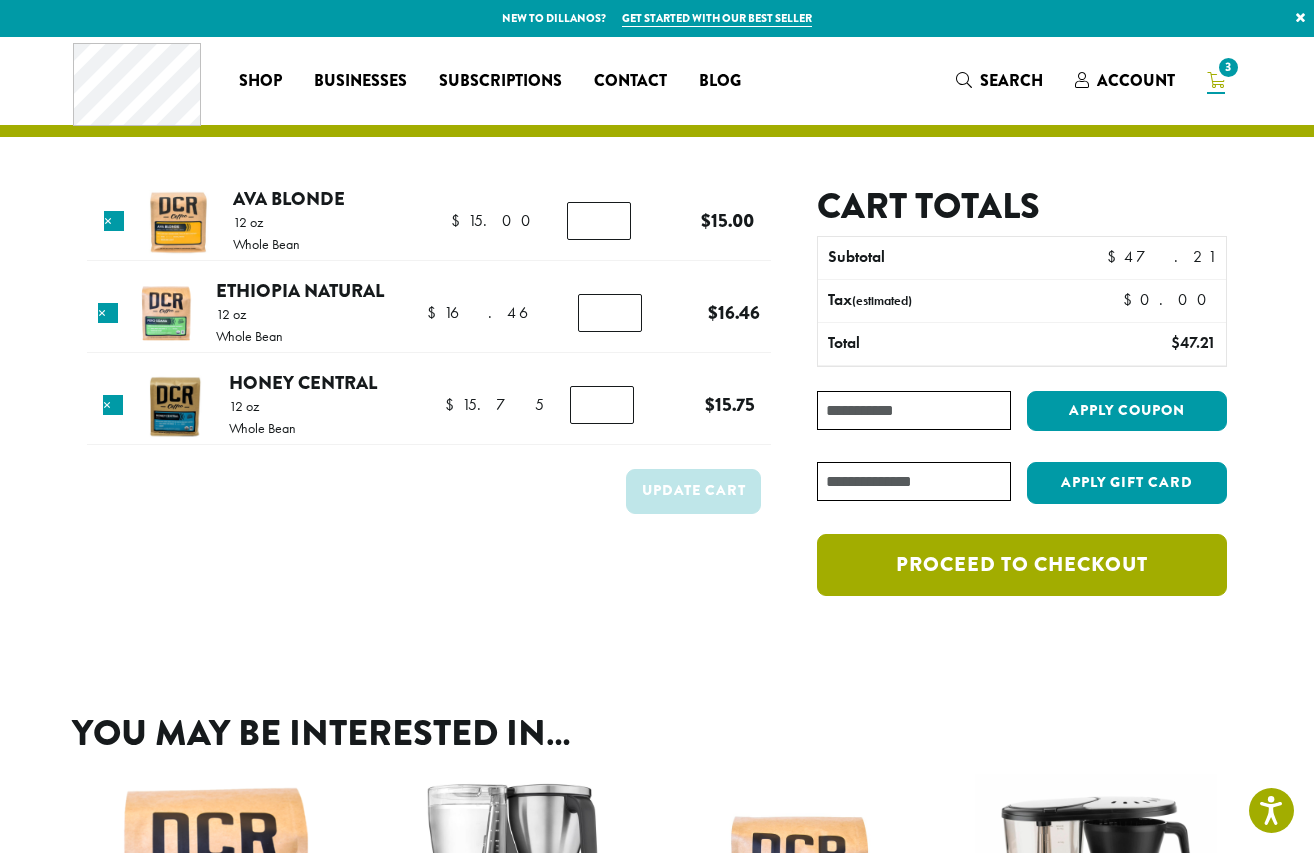 click on "Proceed to checkout" at bounding box center (1022, 565) 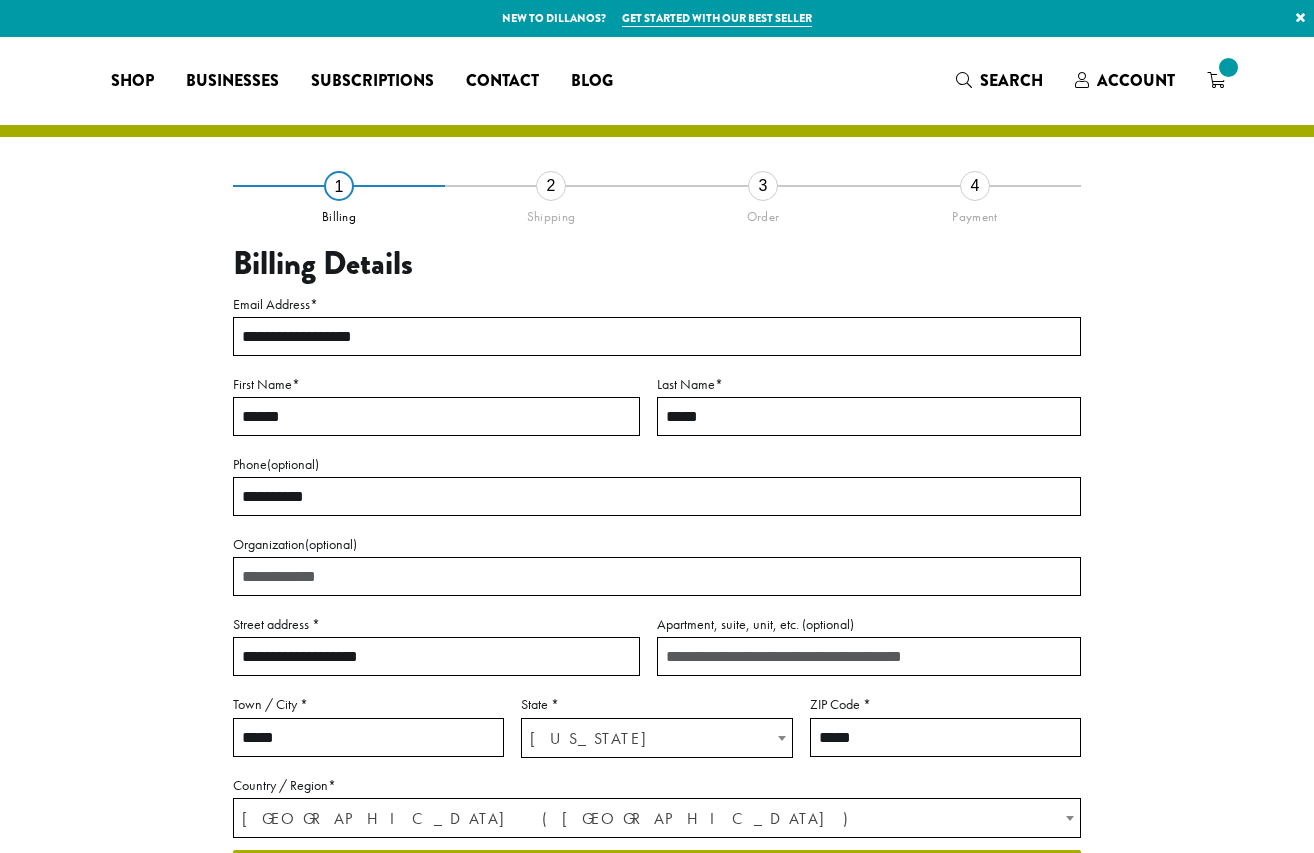 select on "**" 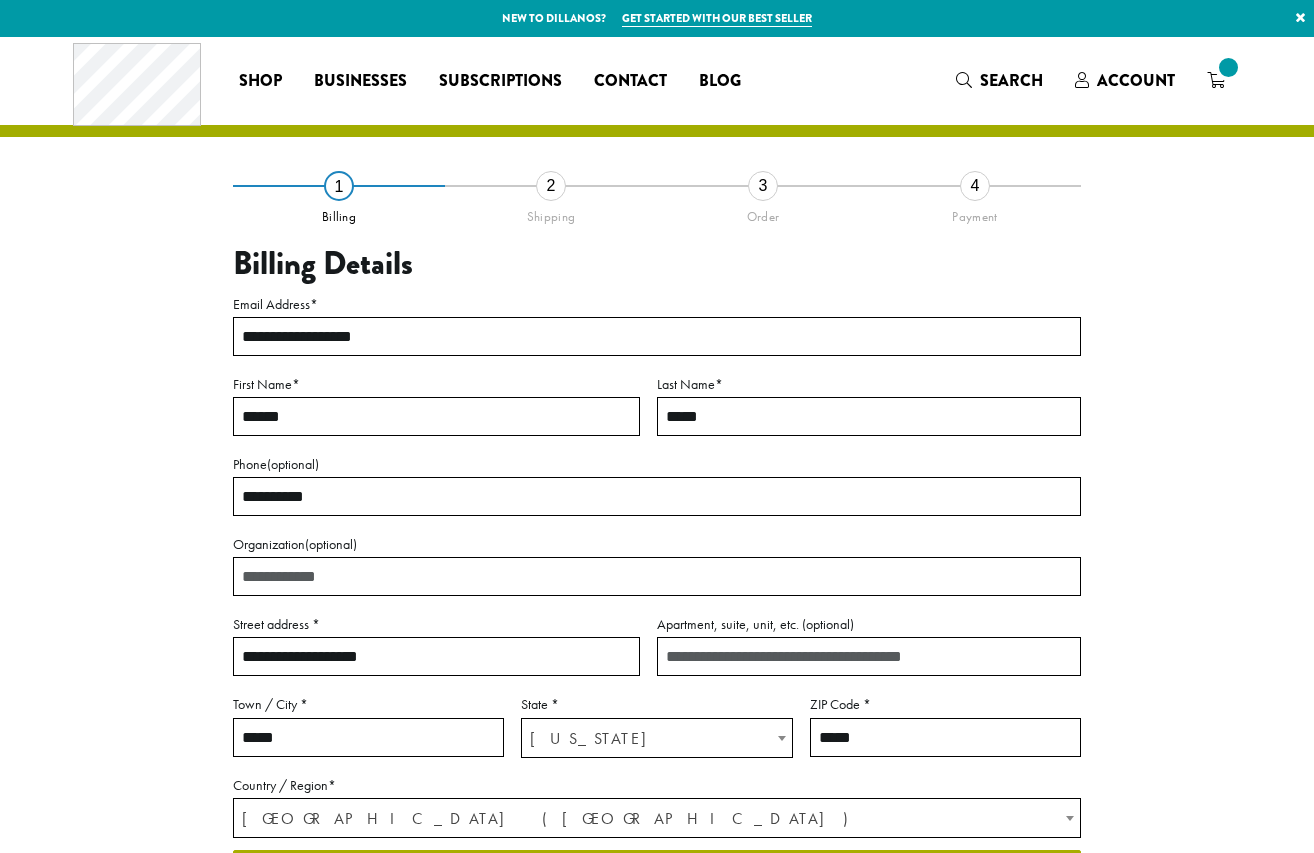 scroll, scrollTop: 0, scrollLeft: 0, axis: both 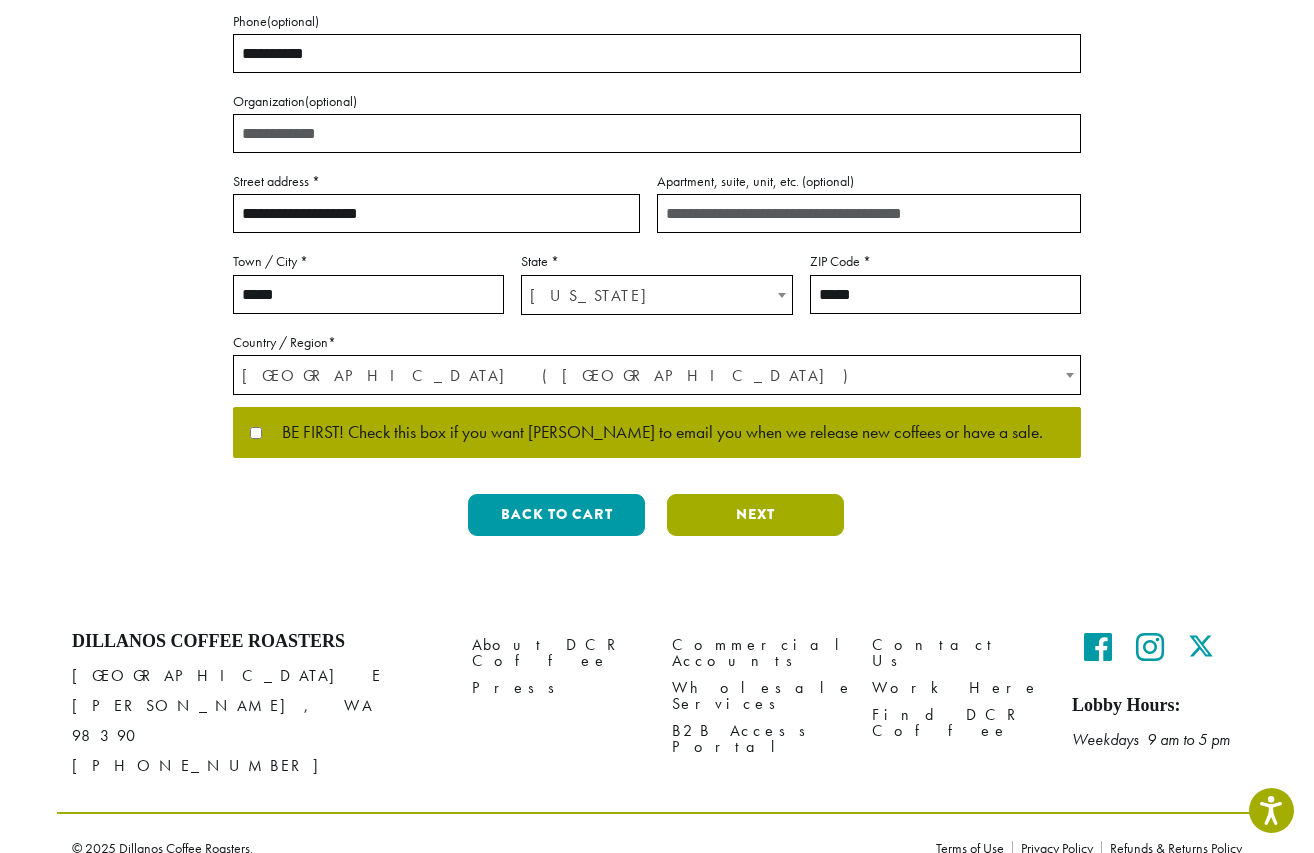 click on "Next" at bounding box center [755, 515] 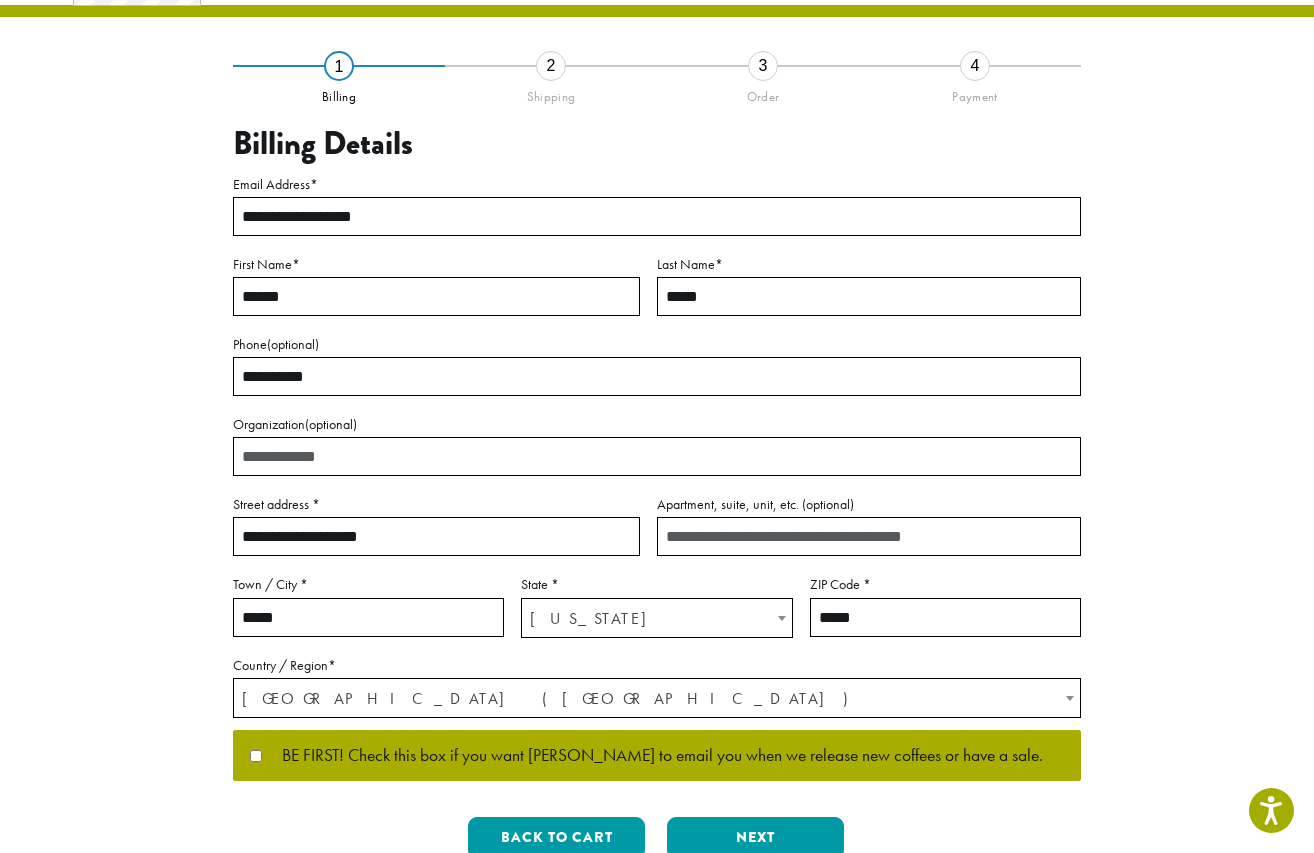 scroll, scrollTop: 0, scrollLeft: 0, axis: both 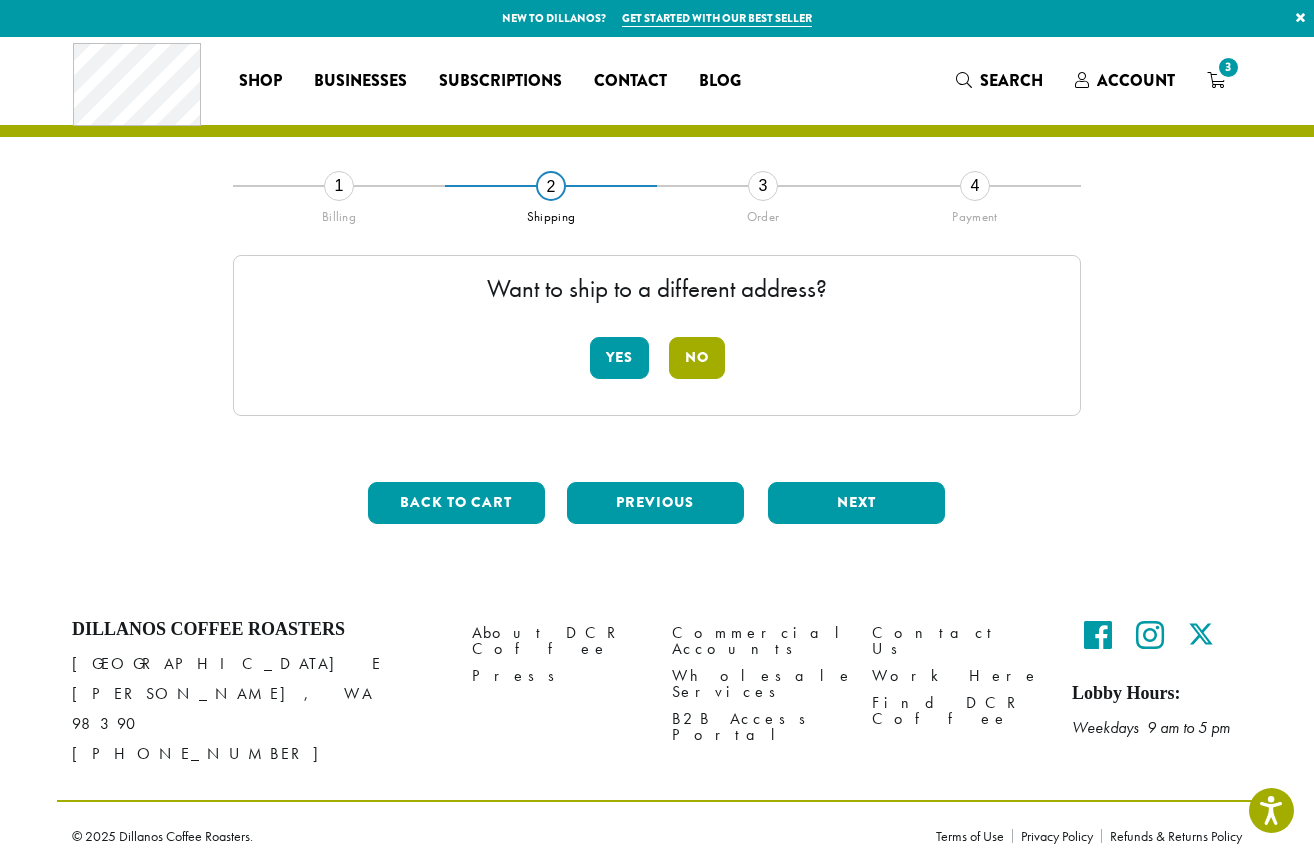 click on "No" at bounding box center (697, 358) 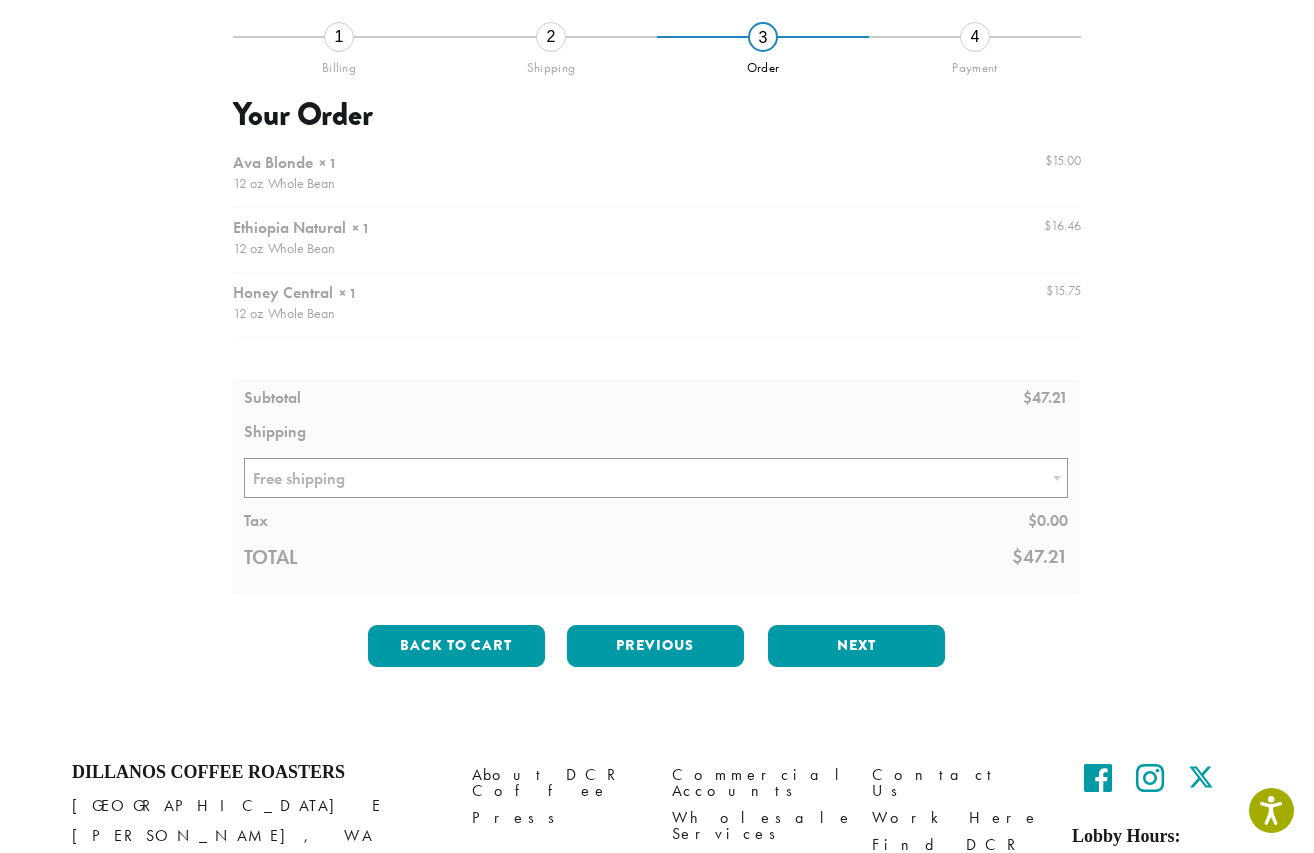 scroll, scrollTop: 226, scrollLeft: 0, axis: vertical 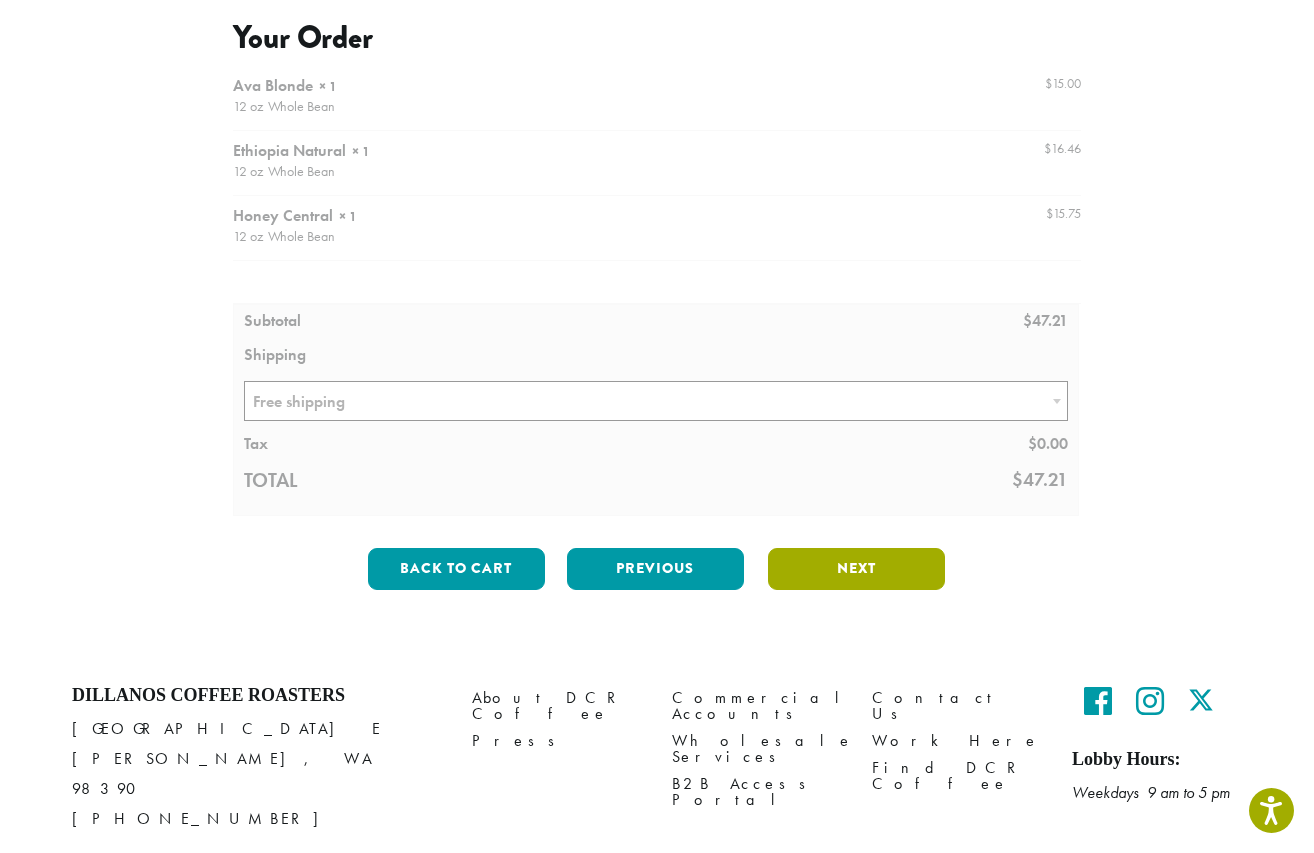 click on "Next" at bounding box center (856, 569) 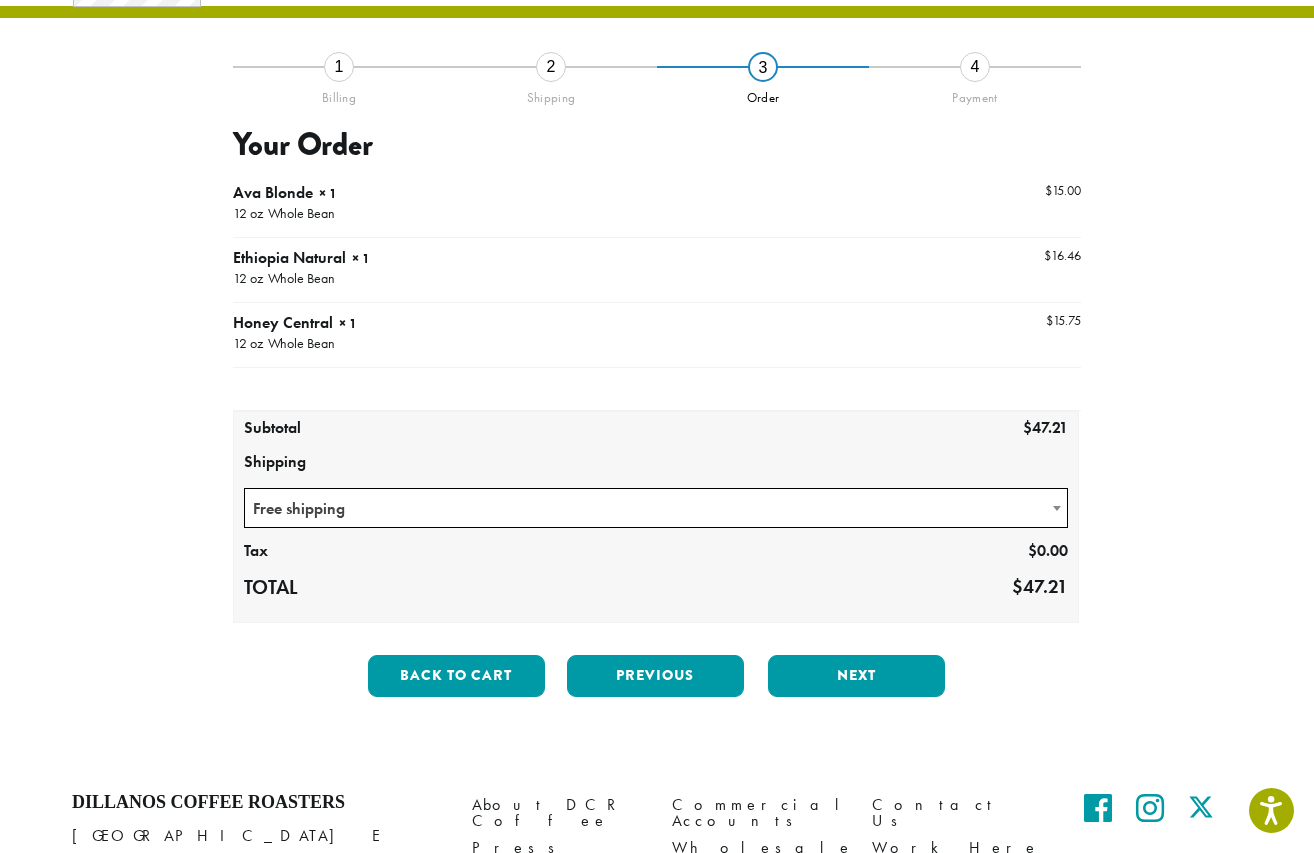 scroll, scrollTop: 114, scrollLeft: 0, axis: vertical 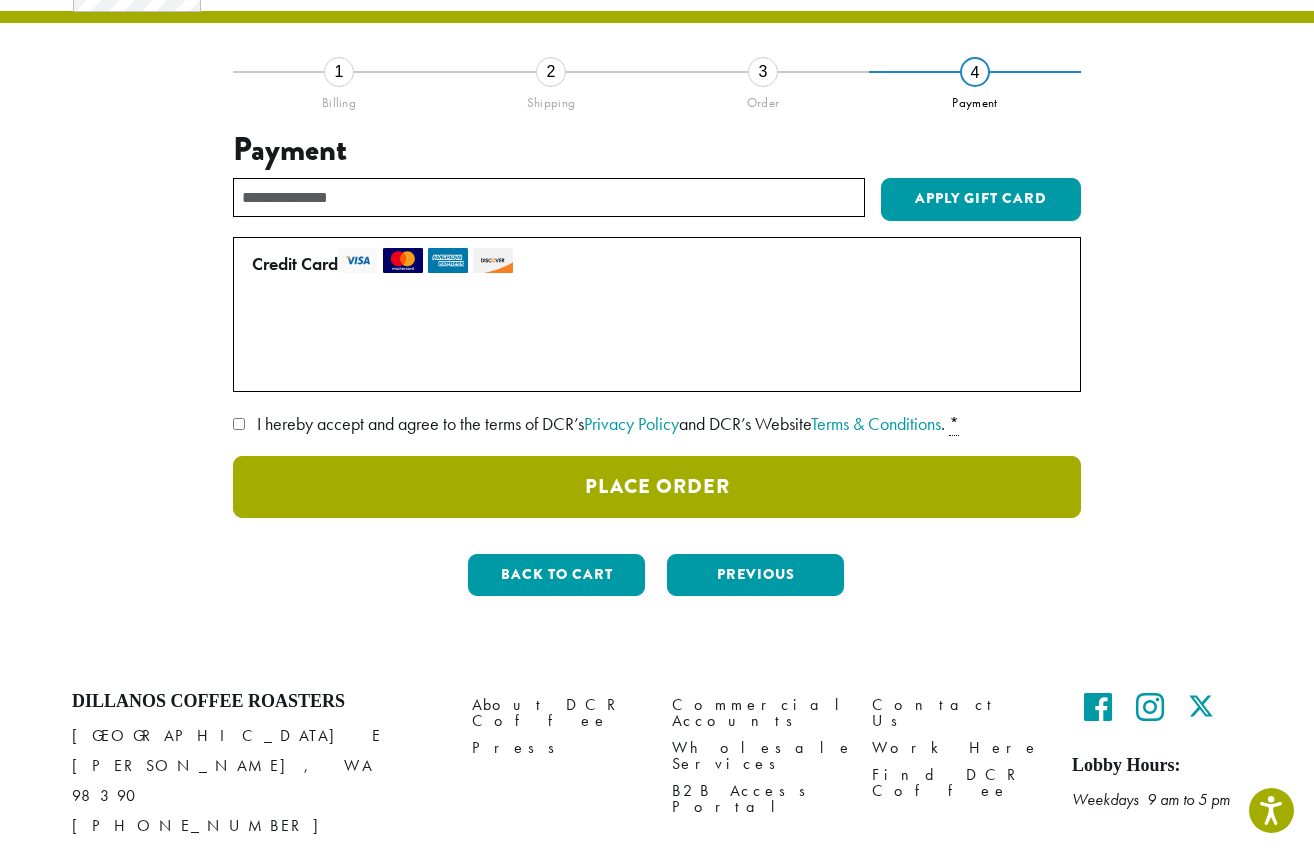 click on "Place Order" at bounding box center (657, 487) 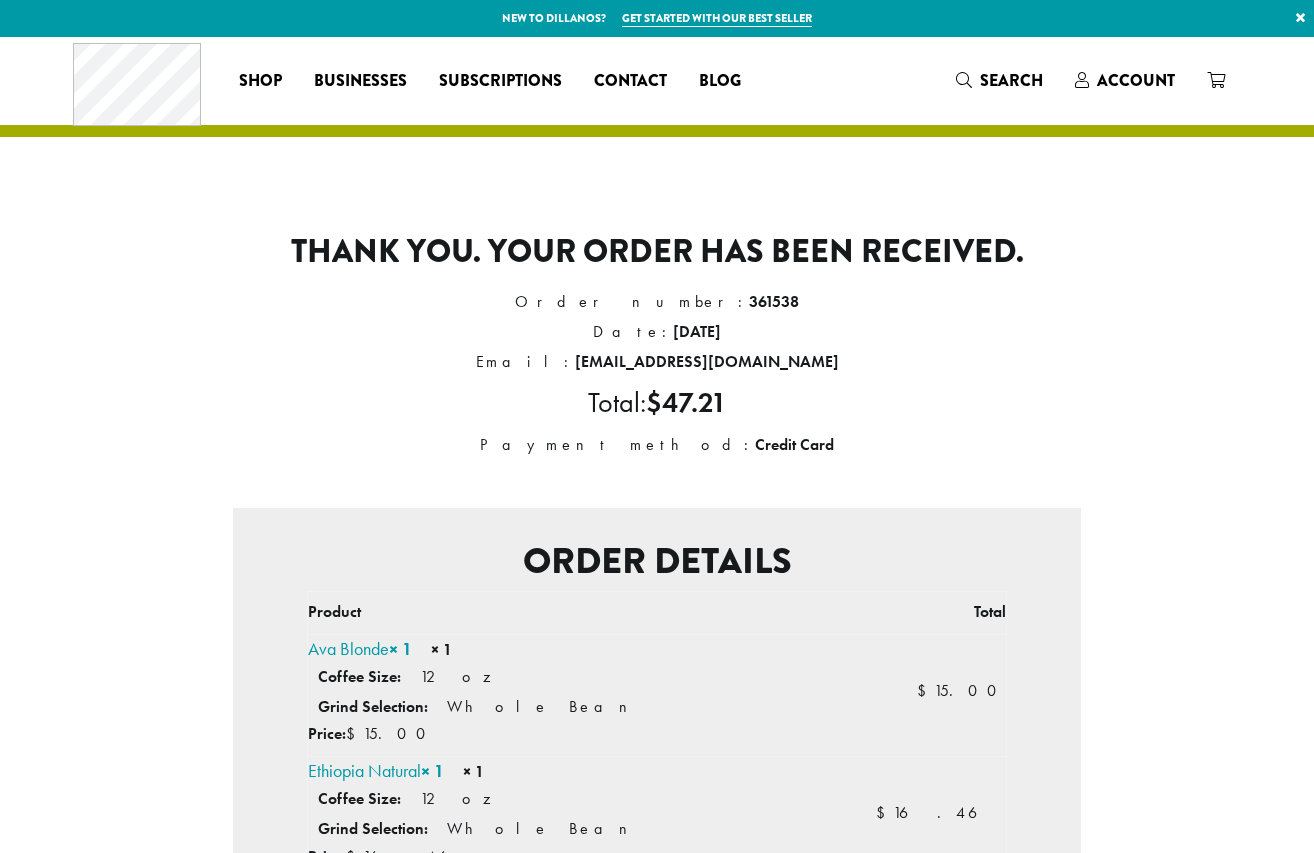 scroll, scrollTop: 0, scrollLeft: 0, axis: both 